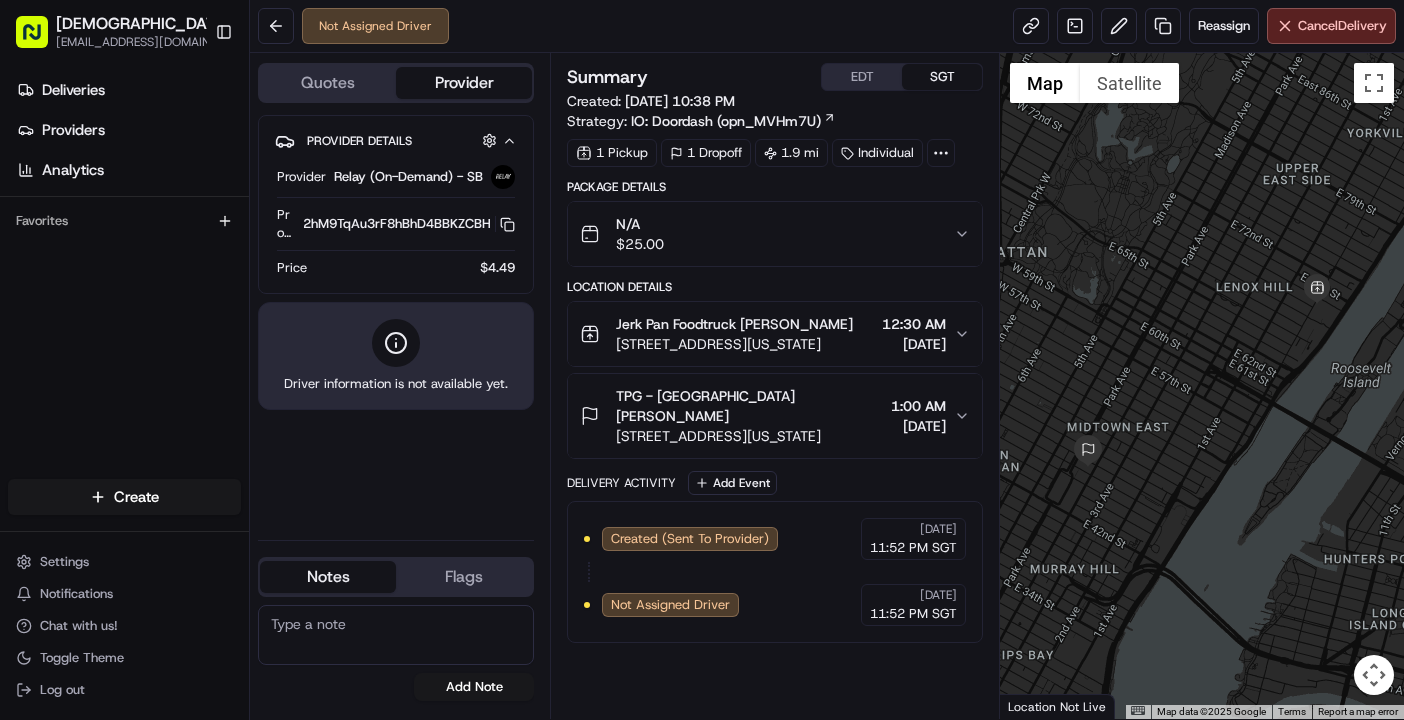 scroll, scrollTop: 0, scrollLeft: 0, axis: both 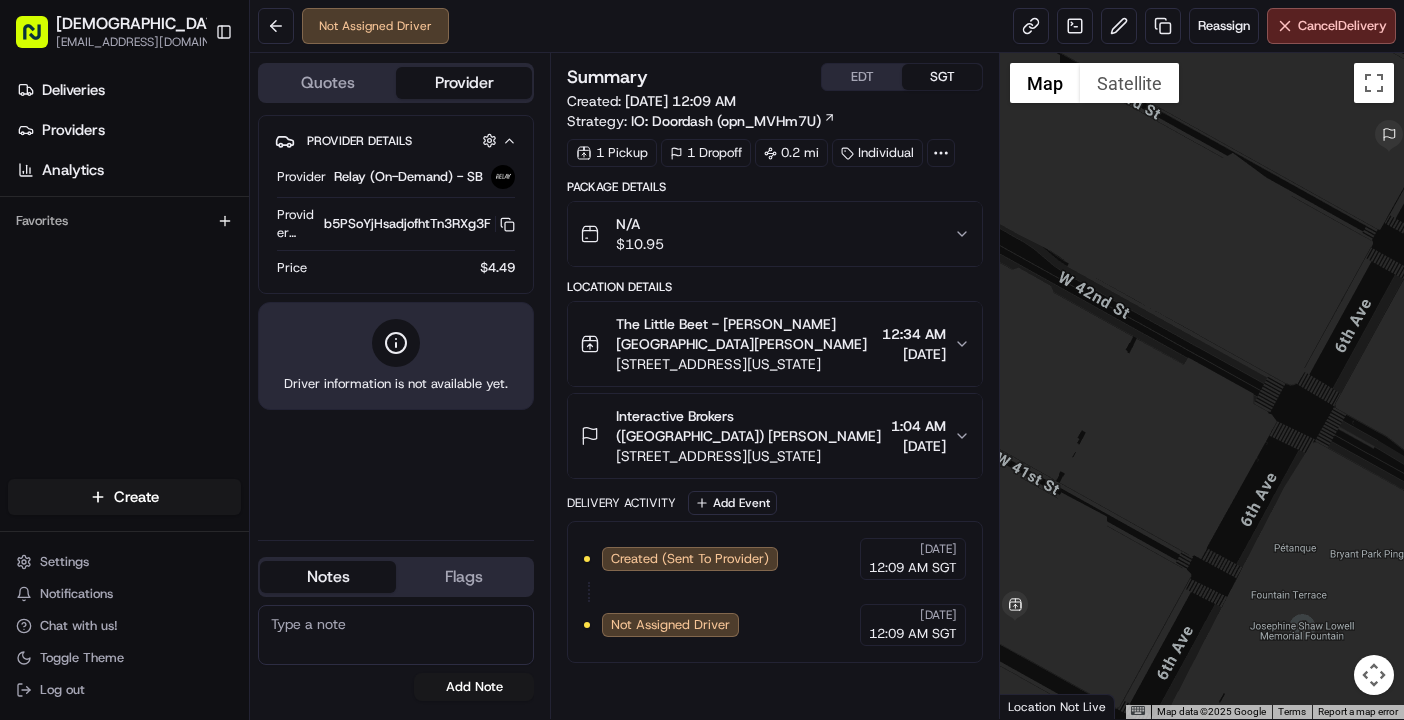 click on "Not Assigned Driver Reassign Cancel  Delivery" at bounding box center [827, 26] 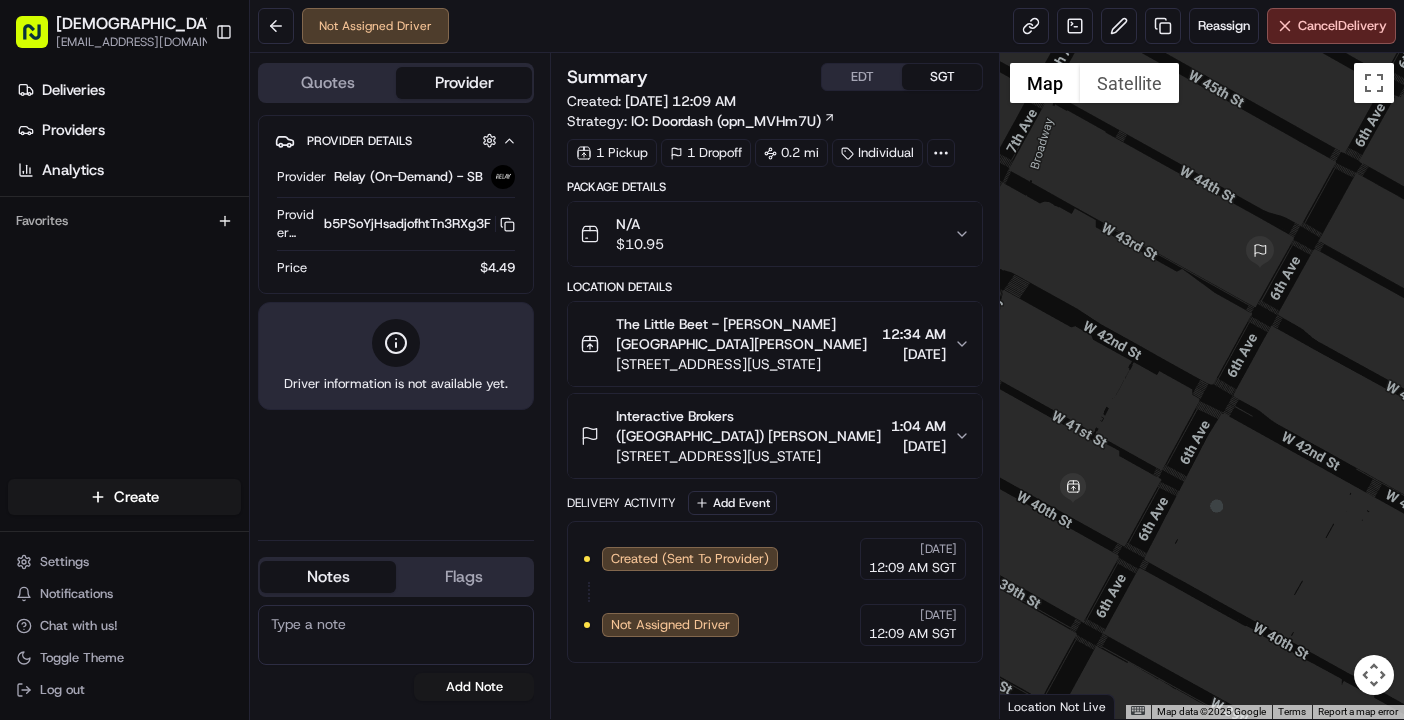 drag, startPoint x: 1232, startPoint y: 462, endPoint x: 1266, endPoint y: 469, distance: 34.713108 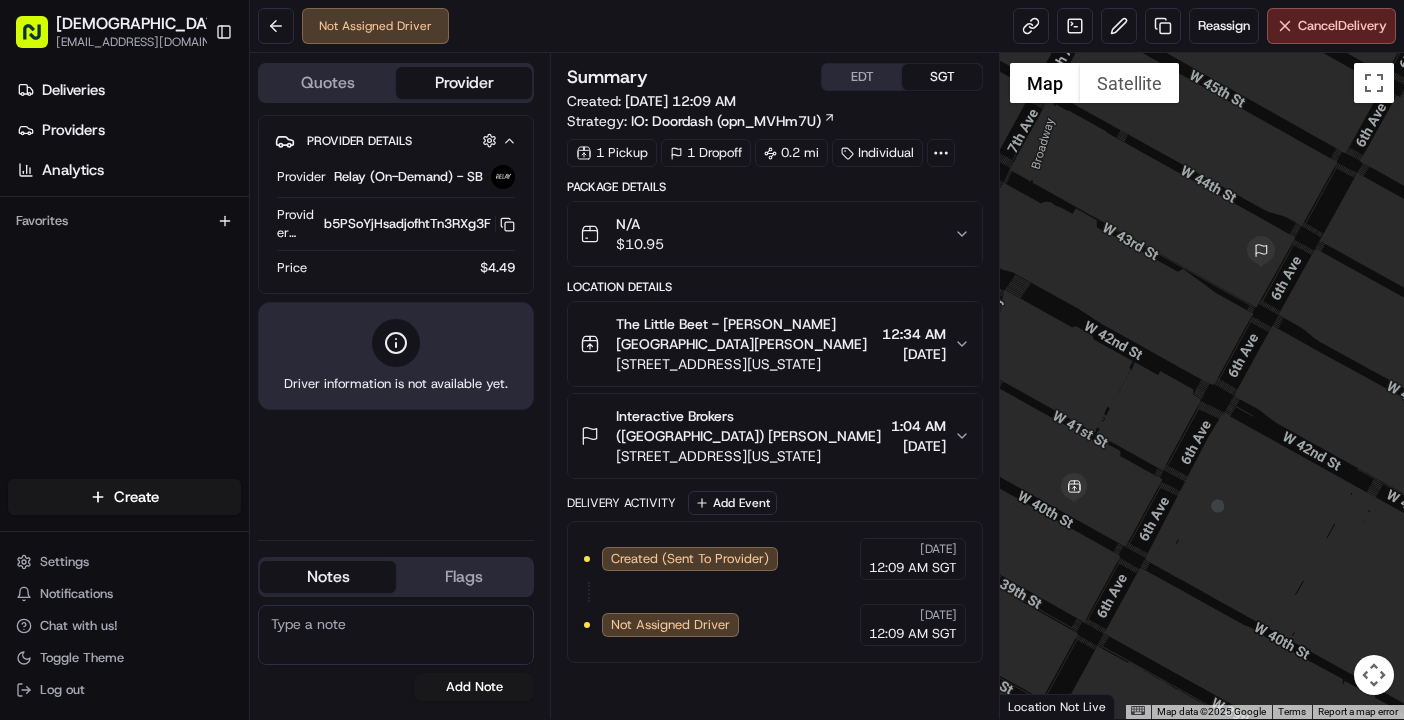 click at bounding box center (1374, 675) 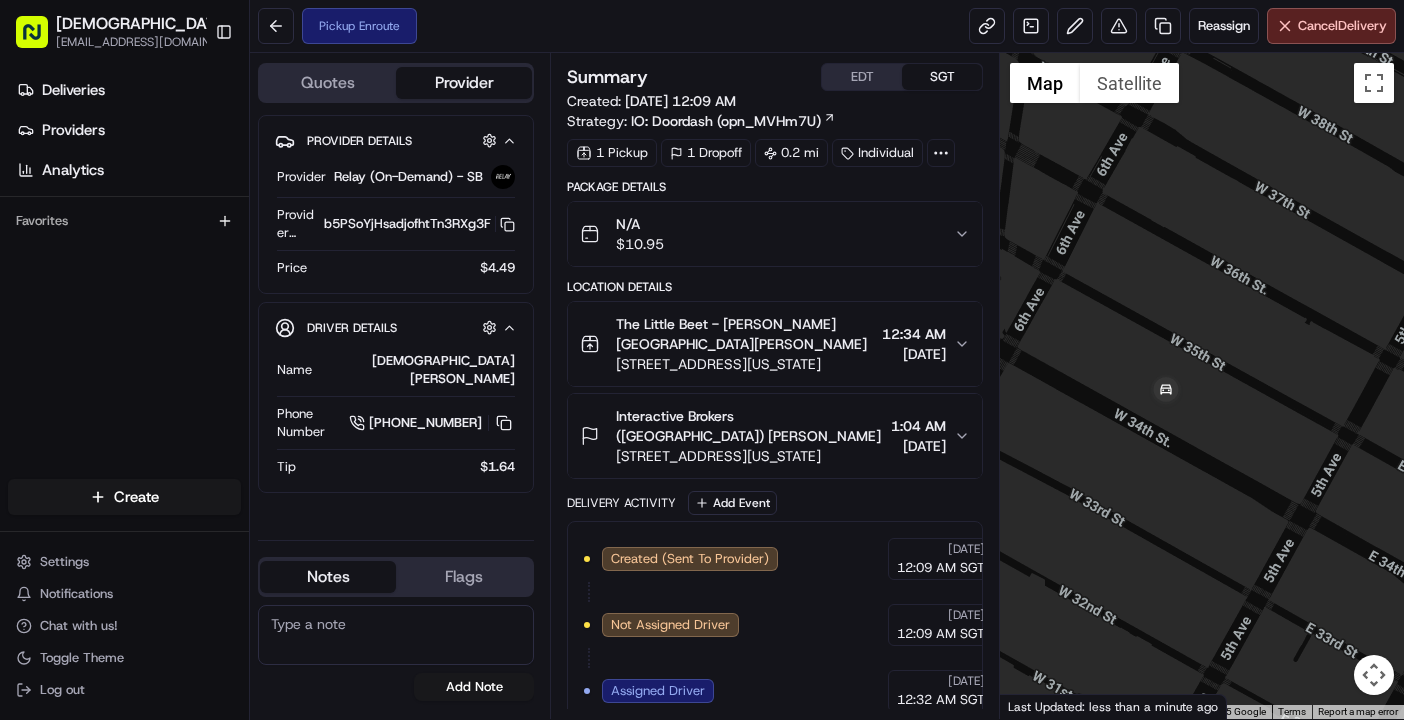 drag, startPoint x: 1216, startPoint y: 429, endPoint x: 1146, endPoint y: 446, distance: 72.03471 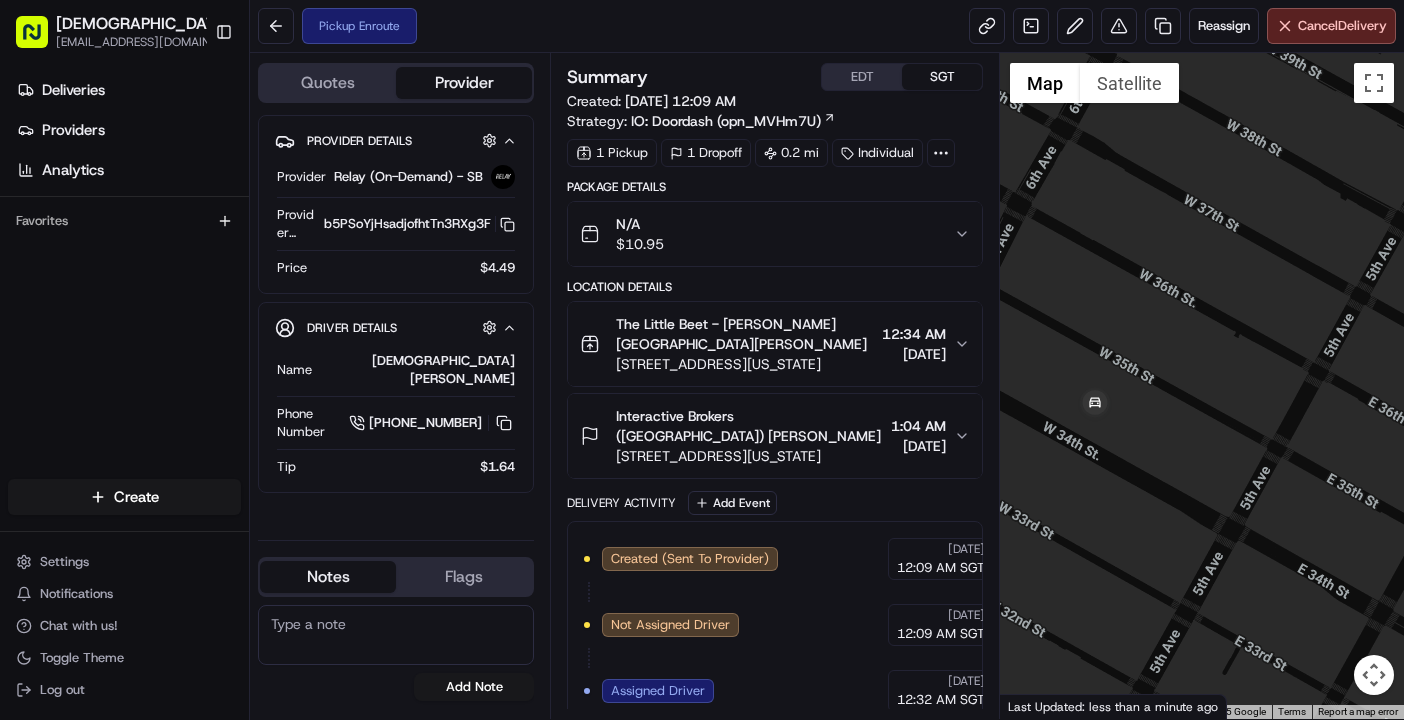 click at bounding box center (1374, 675) 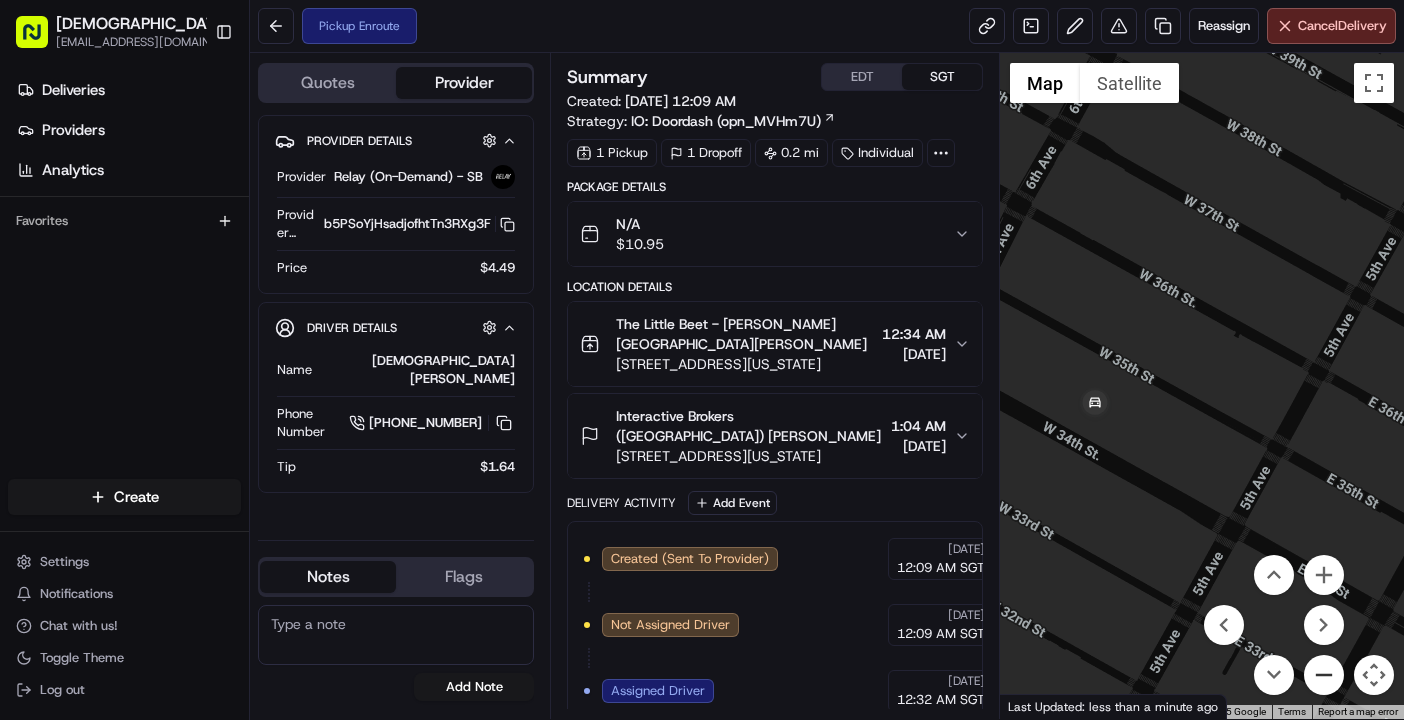 click at bounding box center (1324, 675) 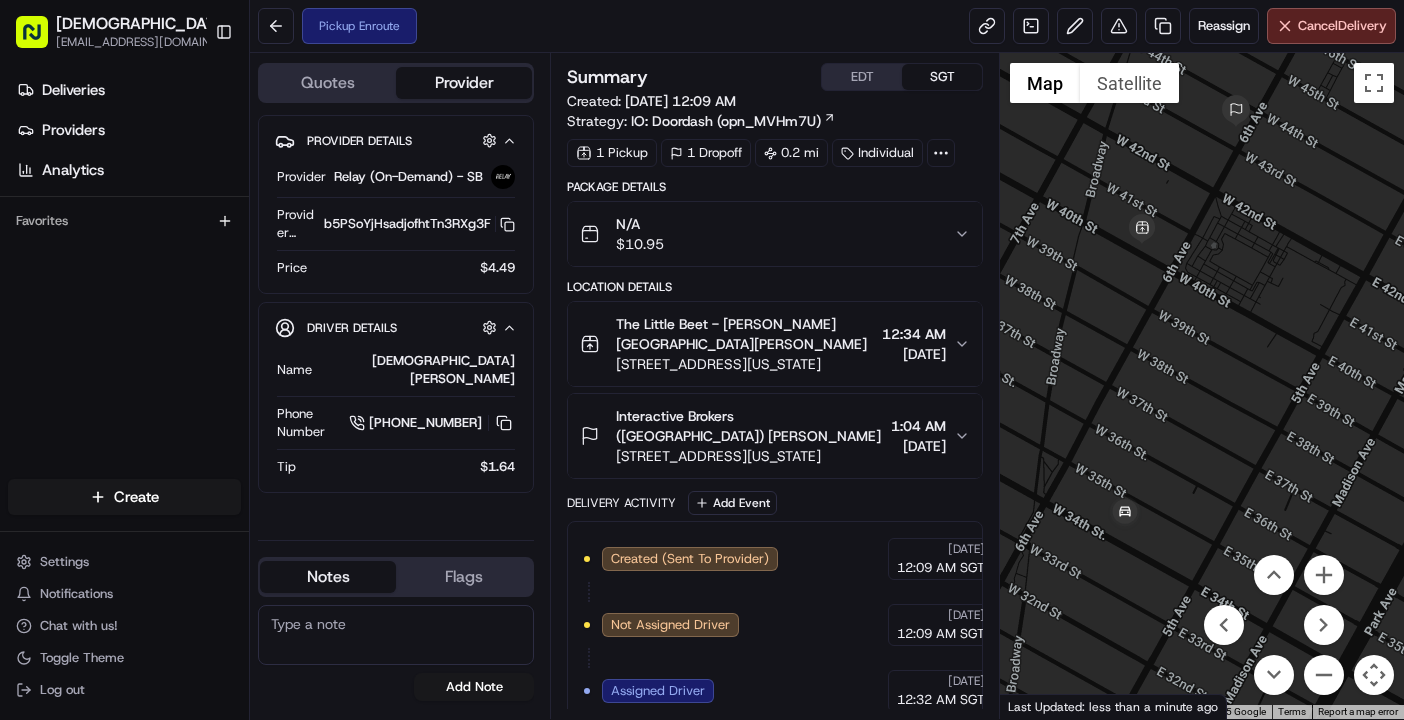 drag, startPoint x: 1261, startPoint y: 233, endPoint x: 1237, endPoint y: 368, distance: 137.11674 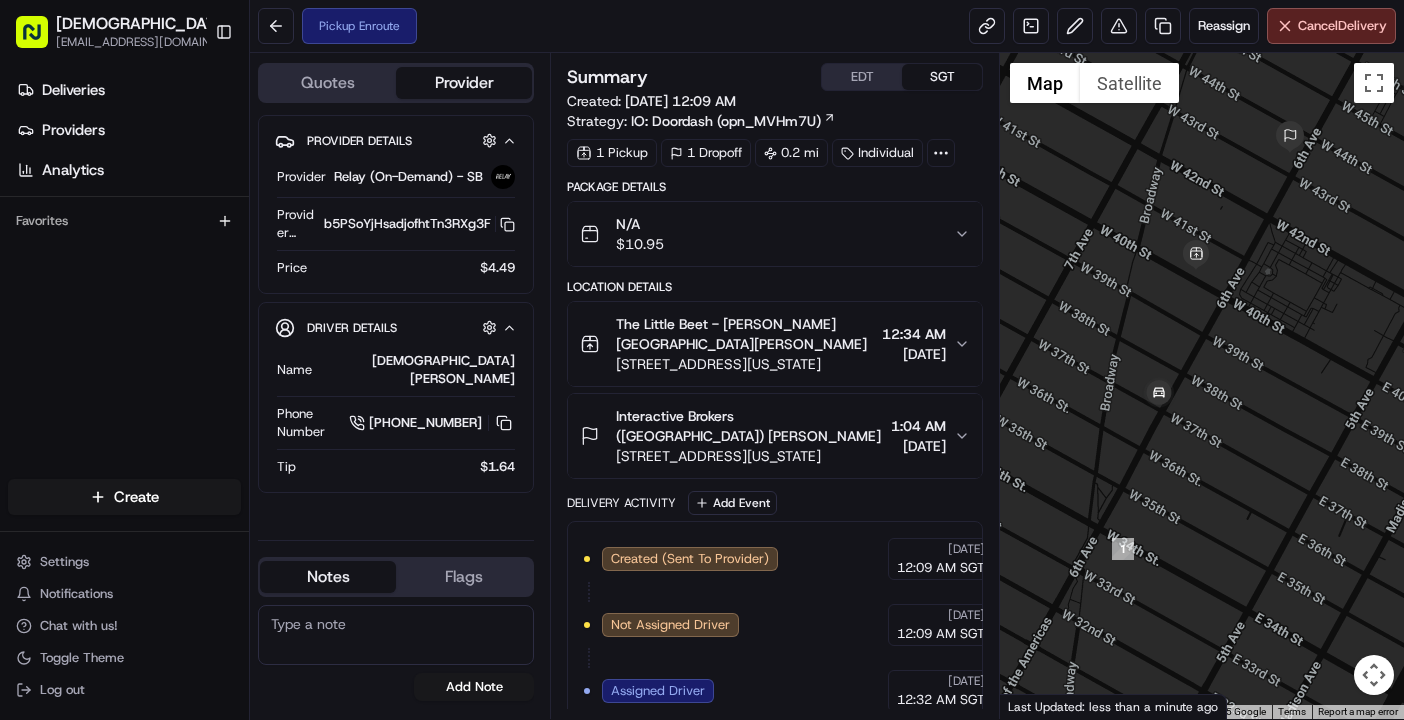 drag, startPoint x: 1154, startPoint y: 258, endPoint x: 1106, endPoint y: 293, distance: 59.405388 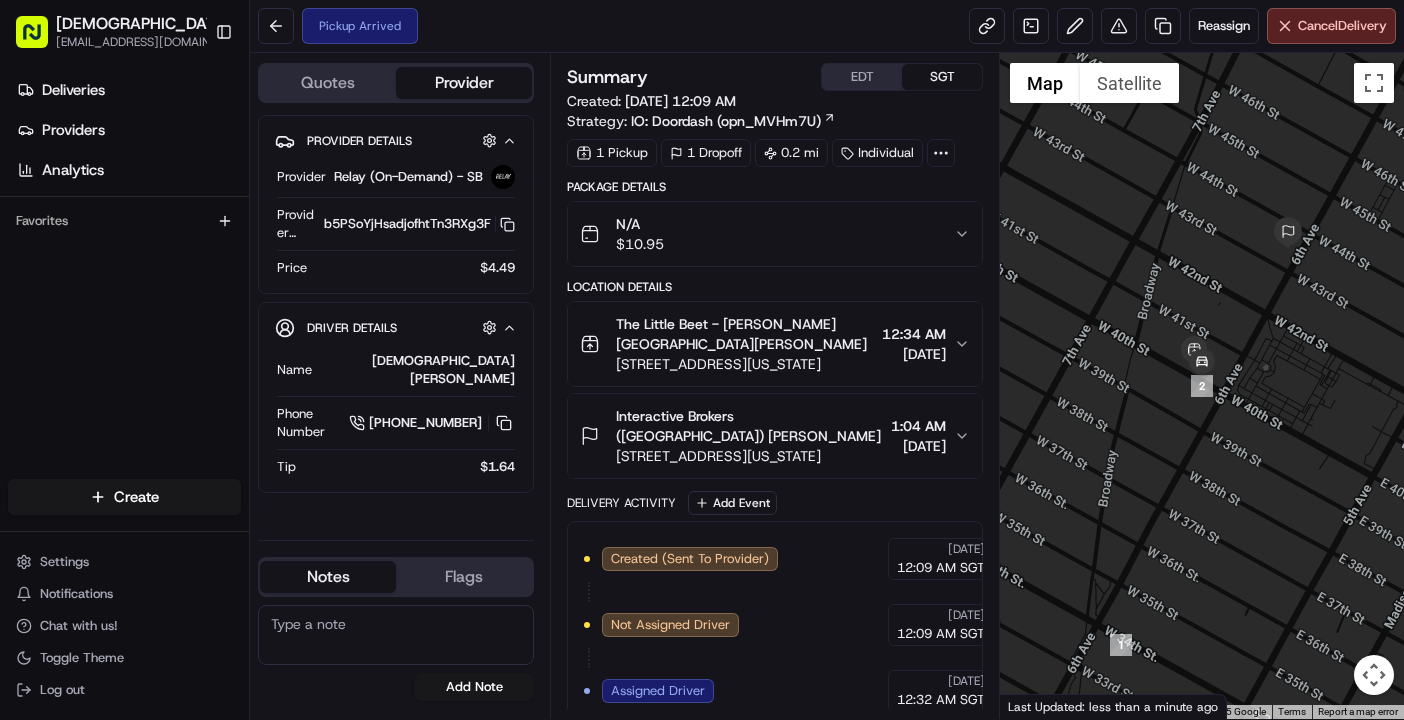 click at bounding box center [1374, 675] 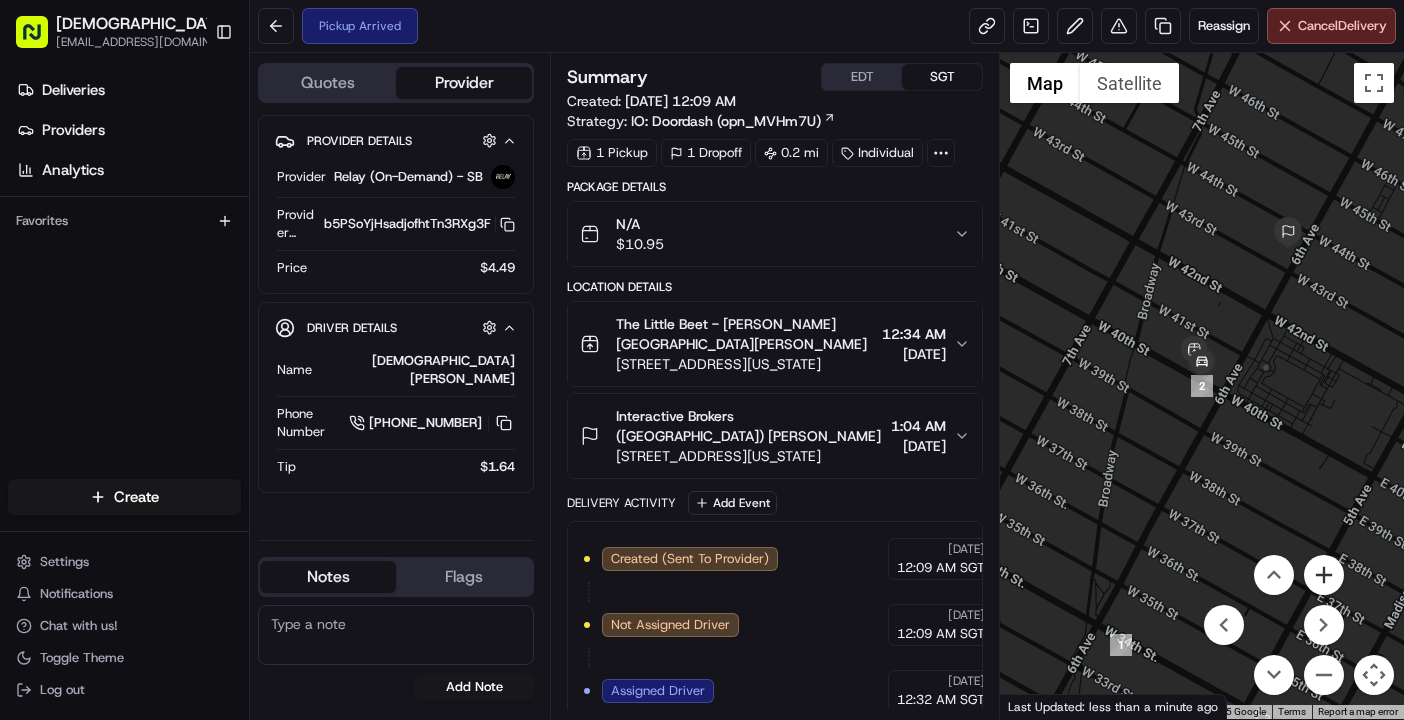 click at bounding box center [1324, 575] 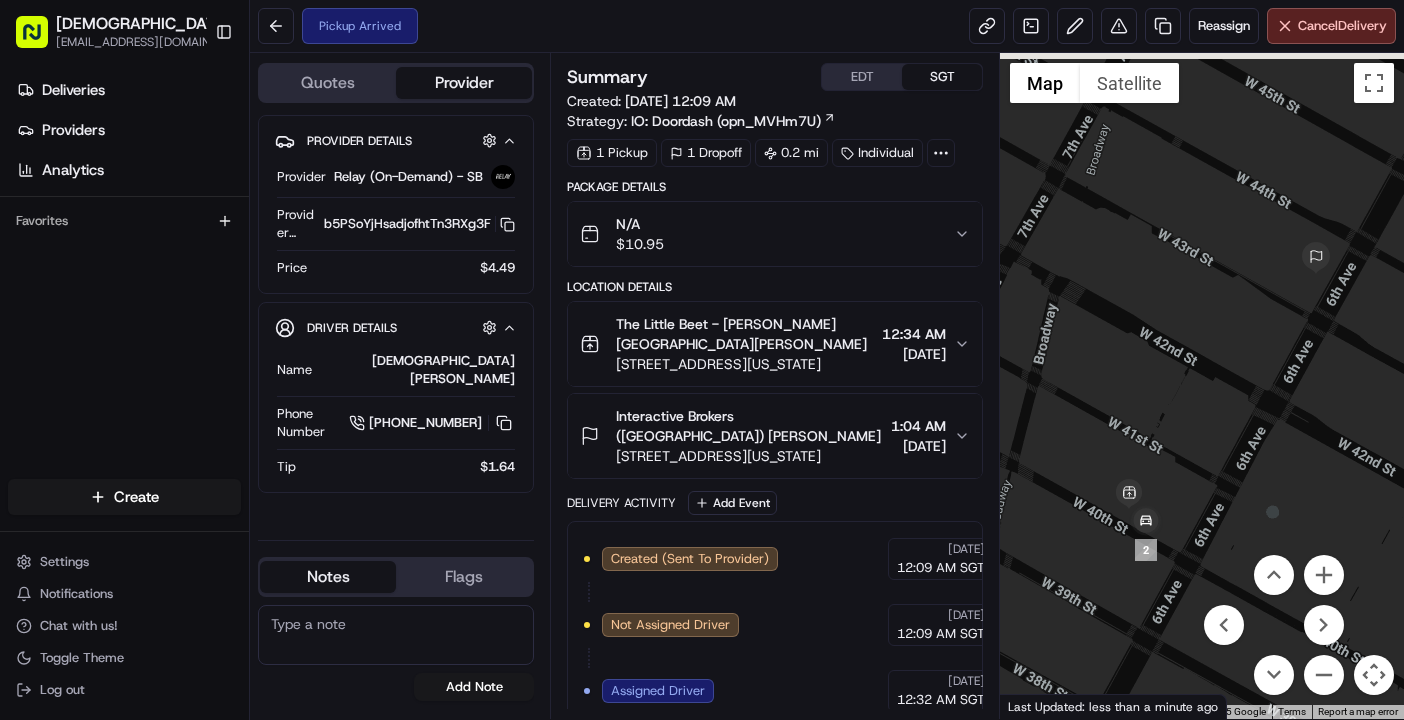 drag, startPoint x: 1301, startPoint y: 358, endPoint x: 1241, endPoint y: 528, distance: 180.27756 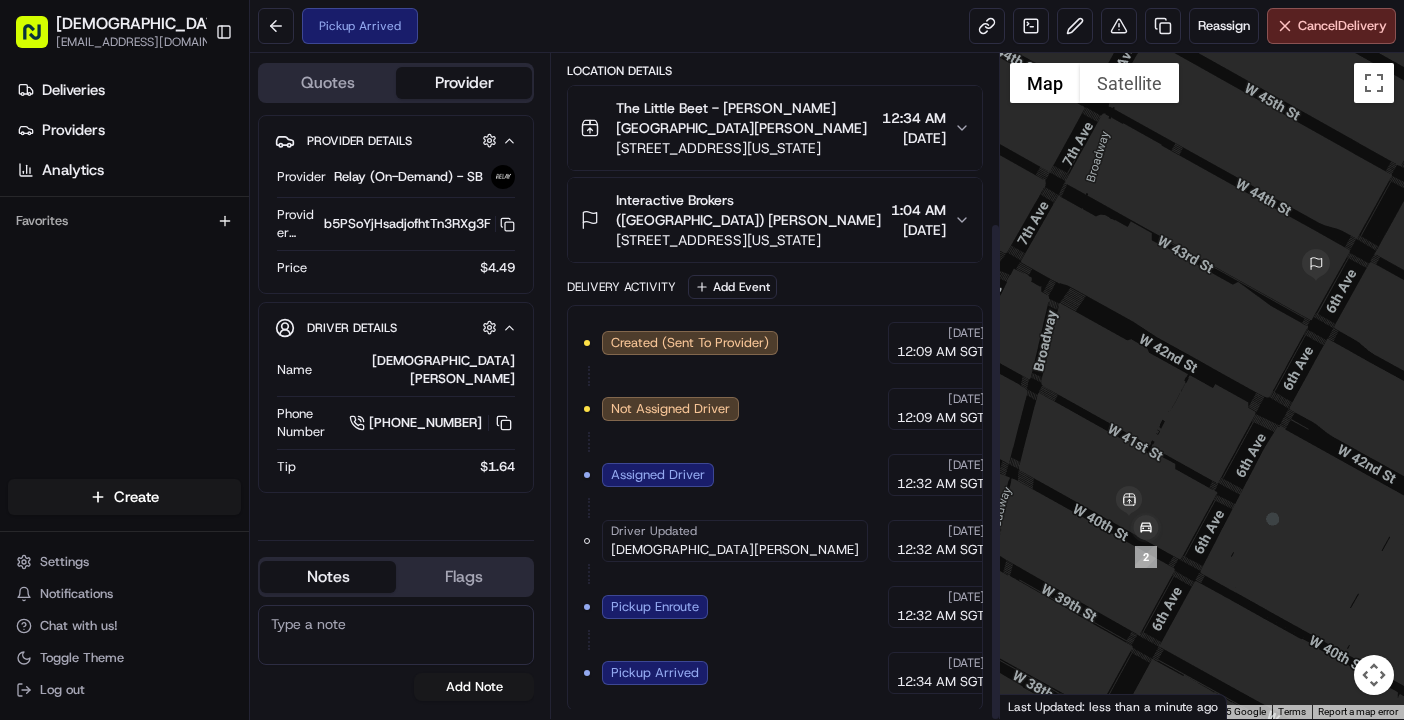 scroll, scrollTop: 225, scrollLeft: 0, axis: vertical 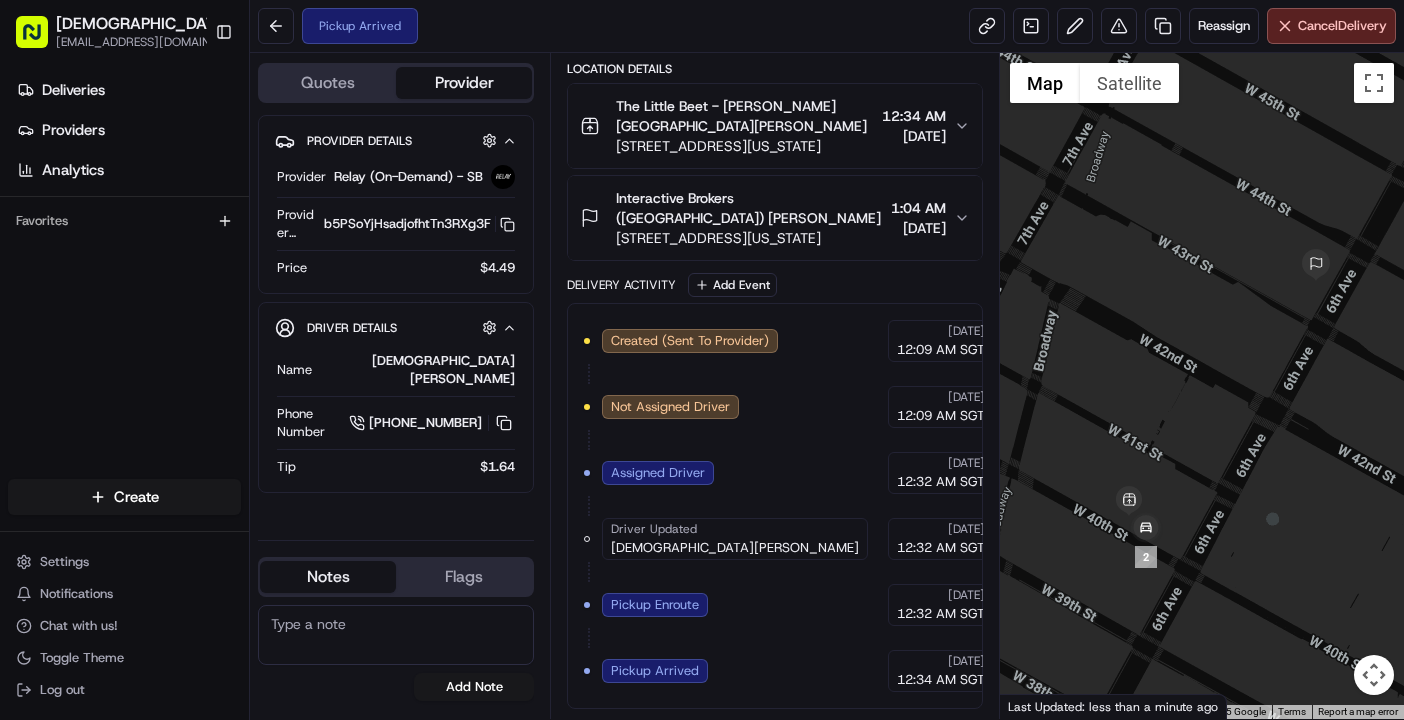 click at bounding box center (1374, 675) 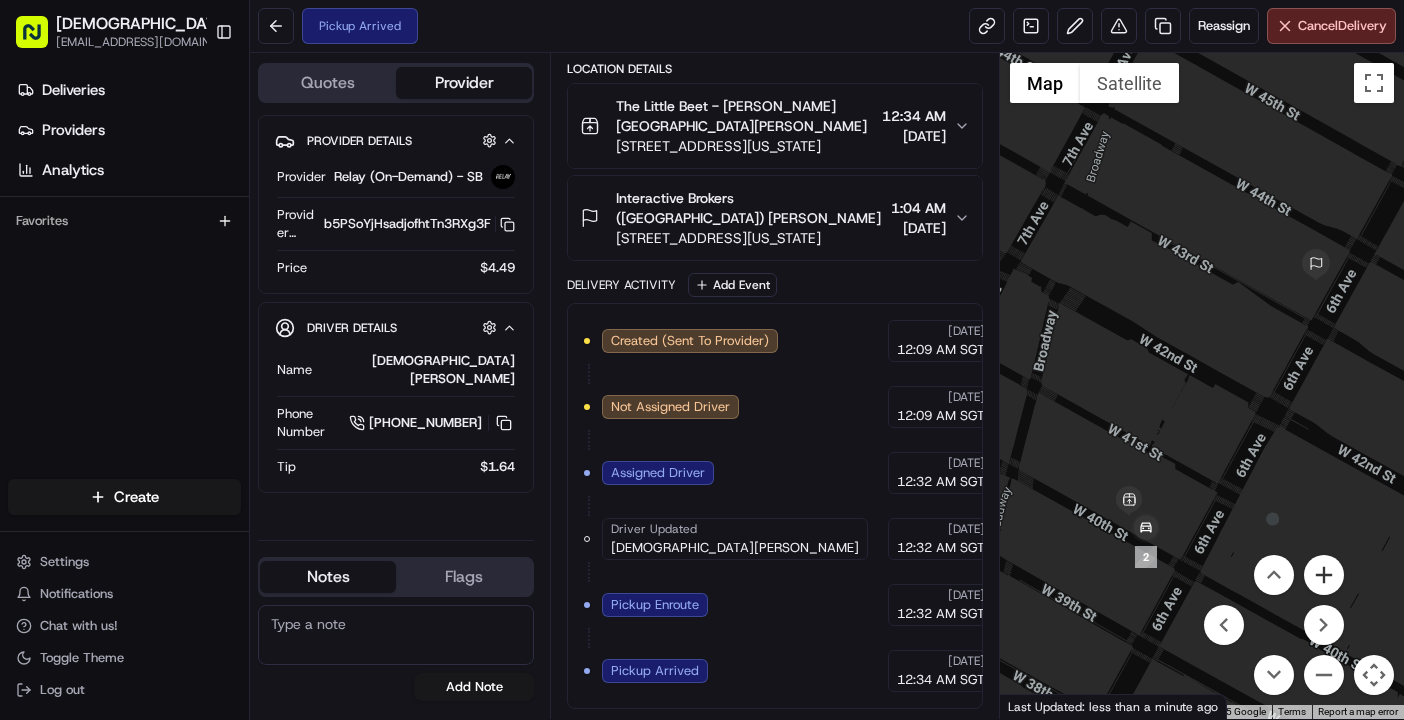 click at bounding box center [1324, 575] 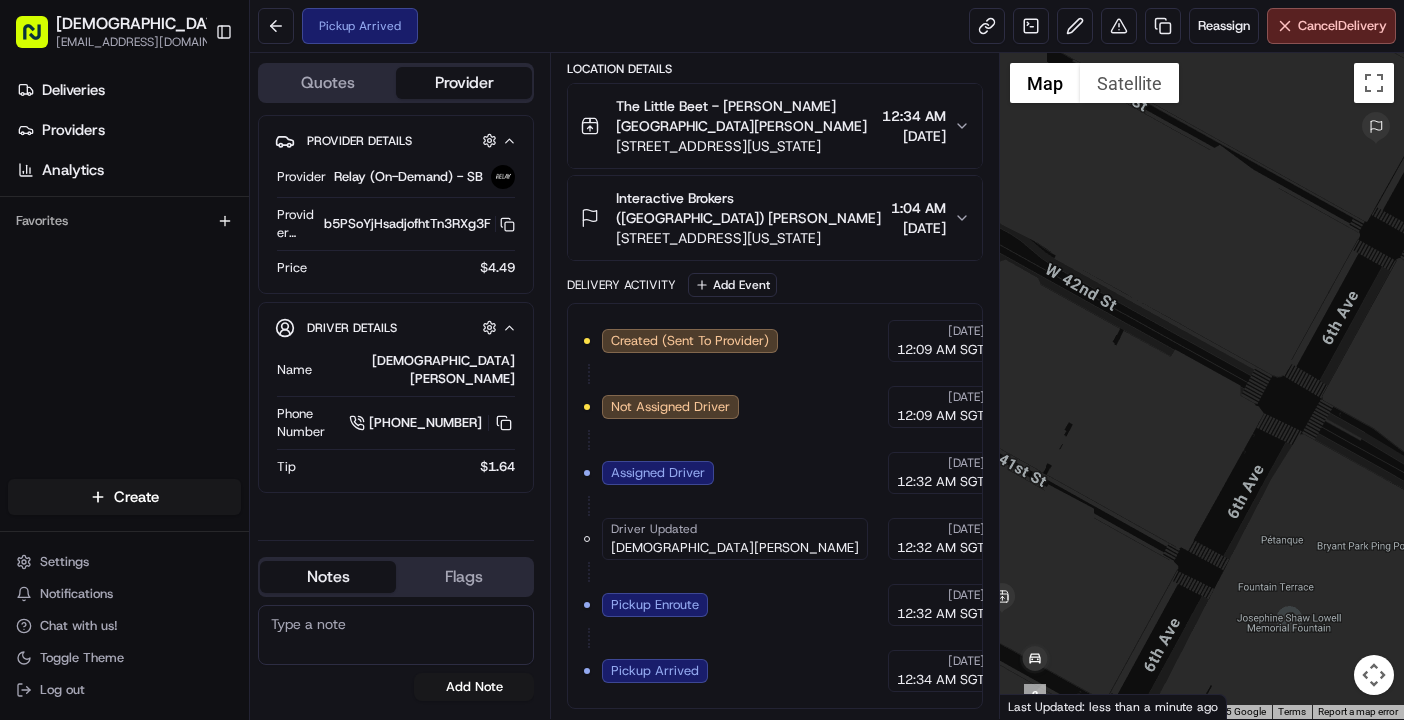 drag, startPoint x: 1277, startPoint y: 438, endPoint x: 1218, endPoint y: 405, distance: 67.601776 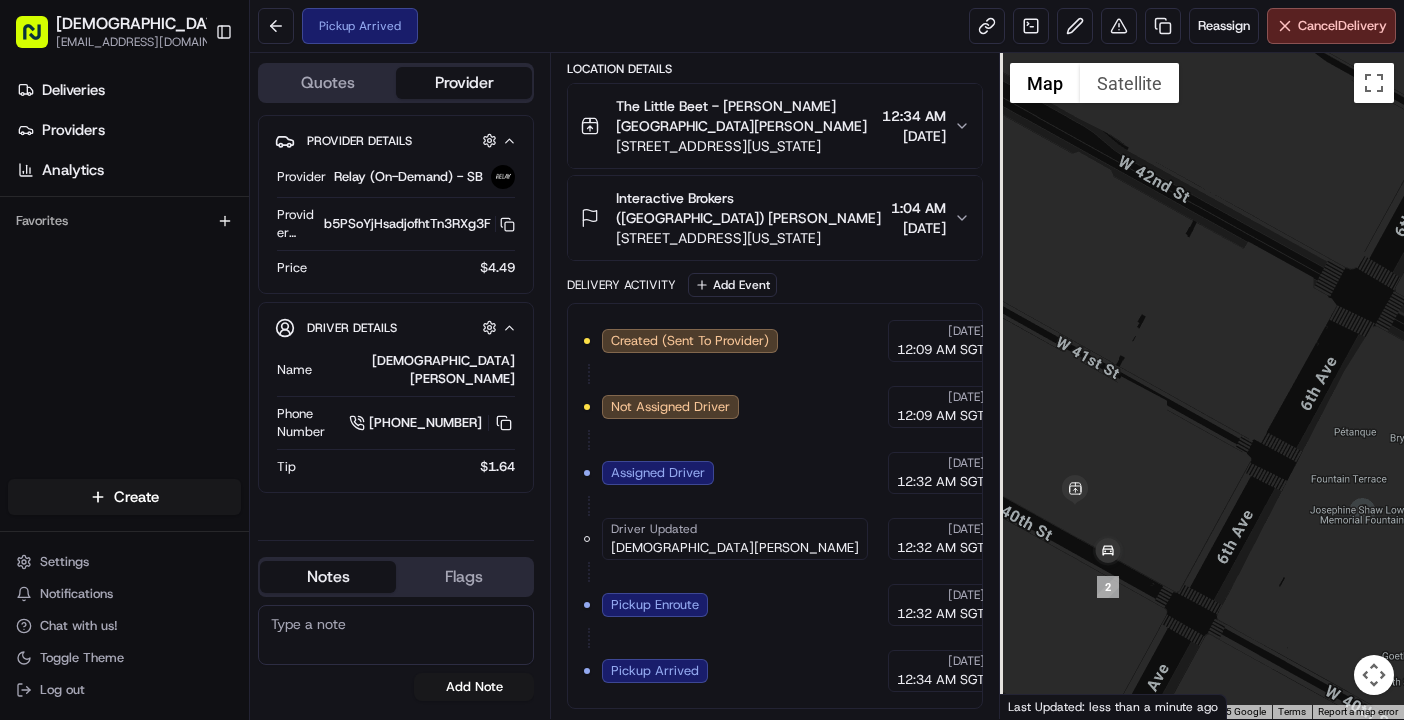 drag, startPoint x: 1218, startPoint y: 405, endPoint x: 1301, endPoint y: 296, distance: 137.00365 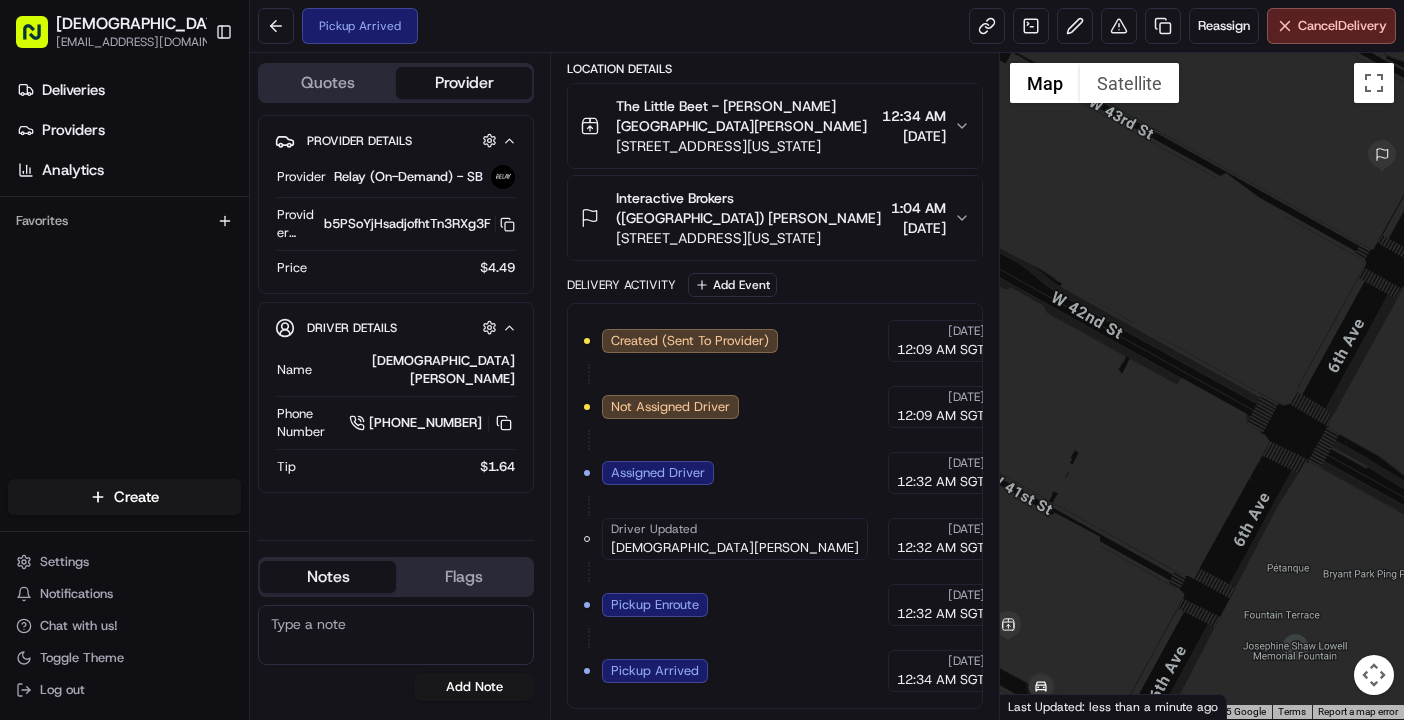 drag, startPoint x: 1284, startPoint y: 346, endPoint x: 1217, endPoint y: 469, distance: 140.06427 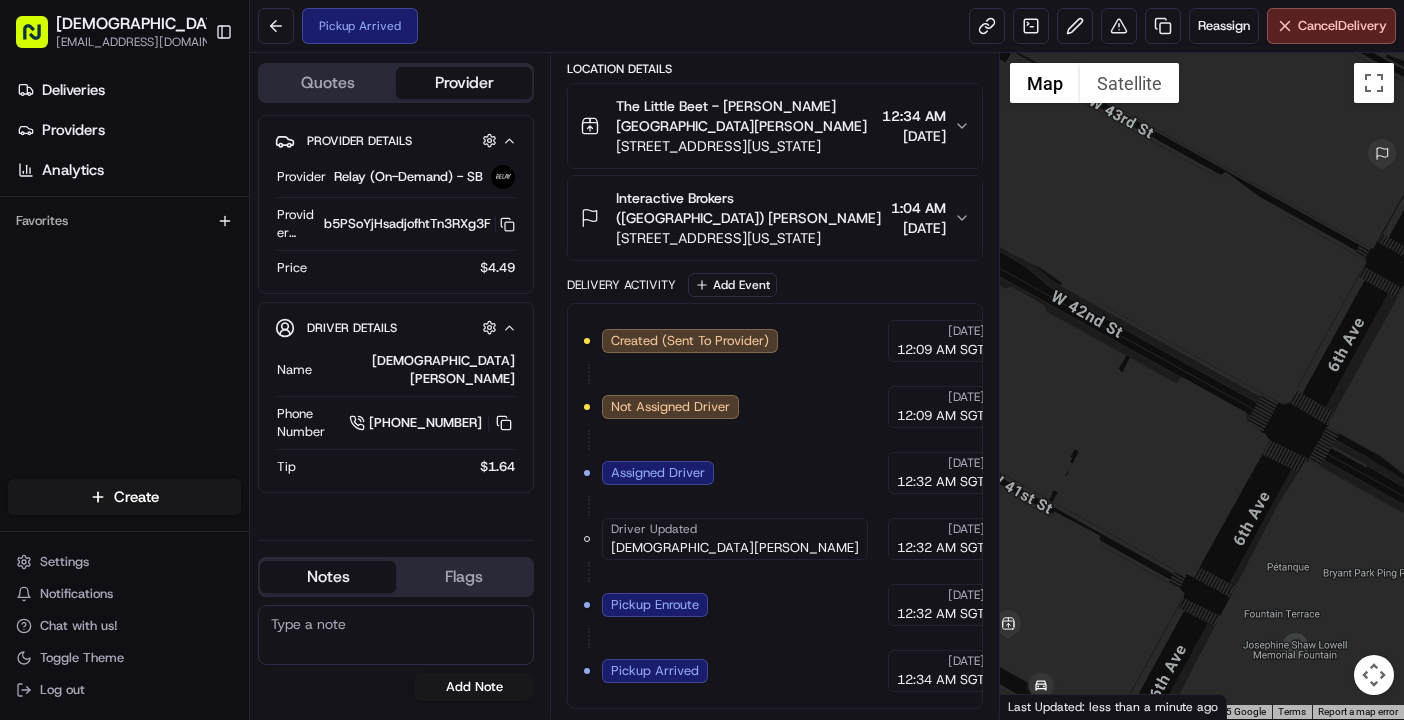 click at bounding box center (1374, 675) 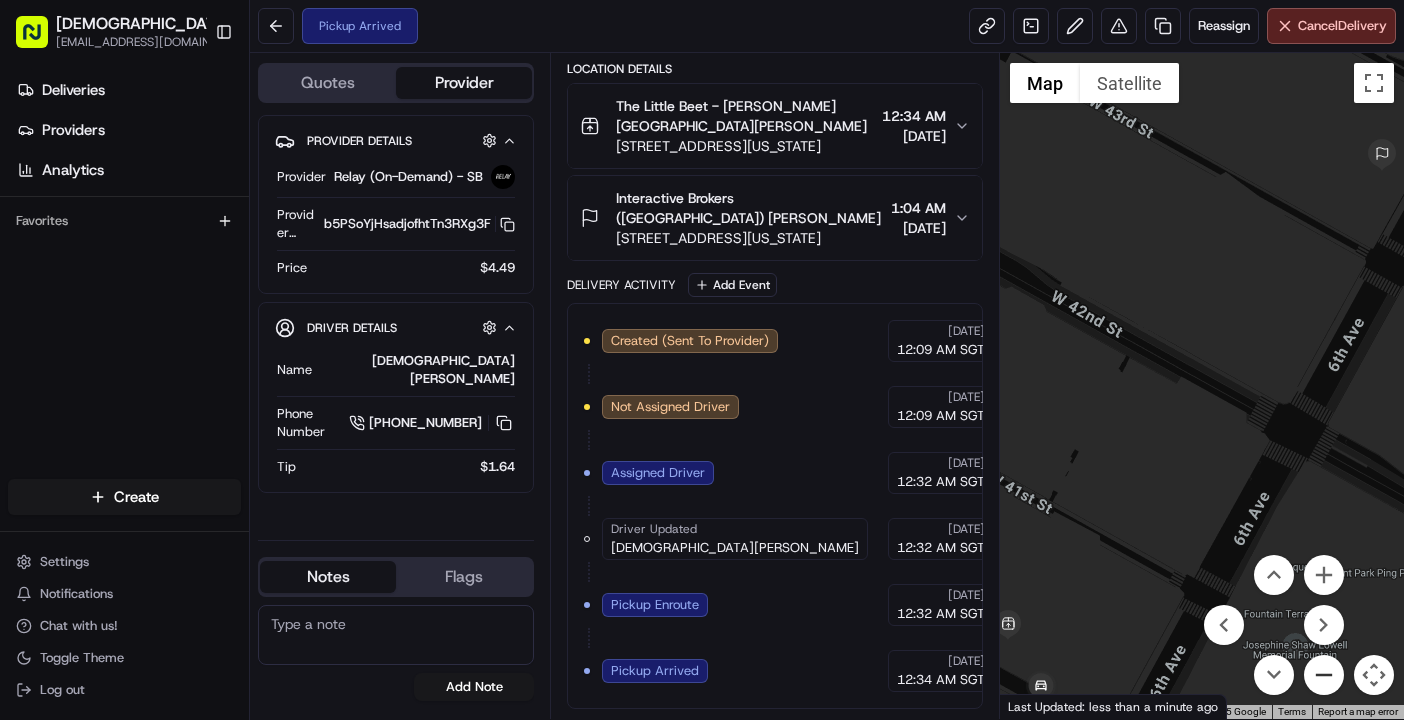 click at bounding box center [1324, 675] 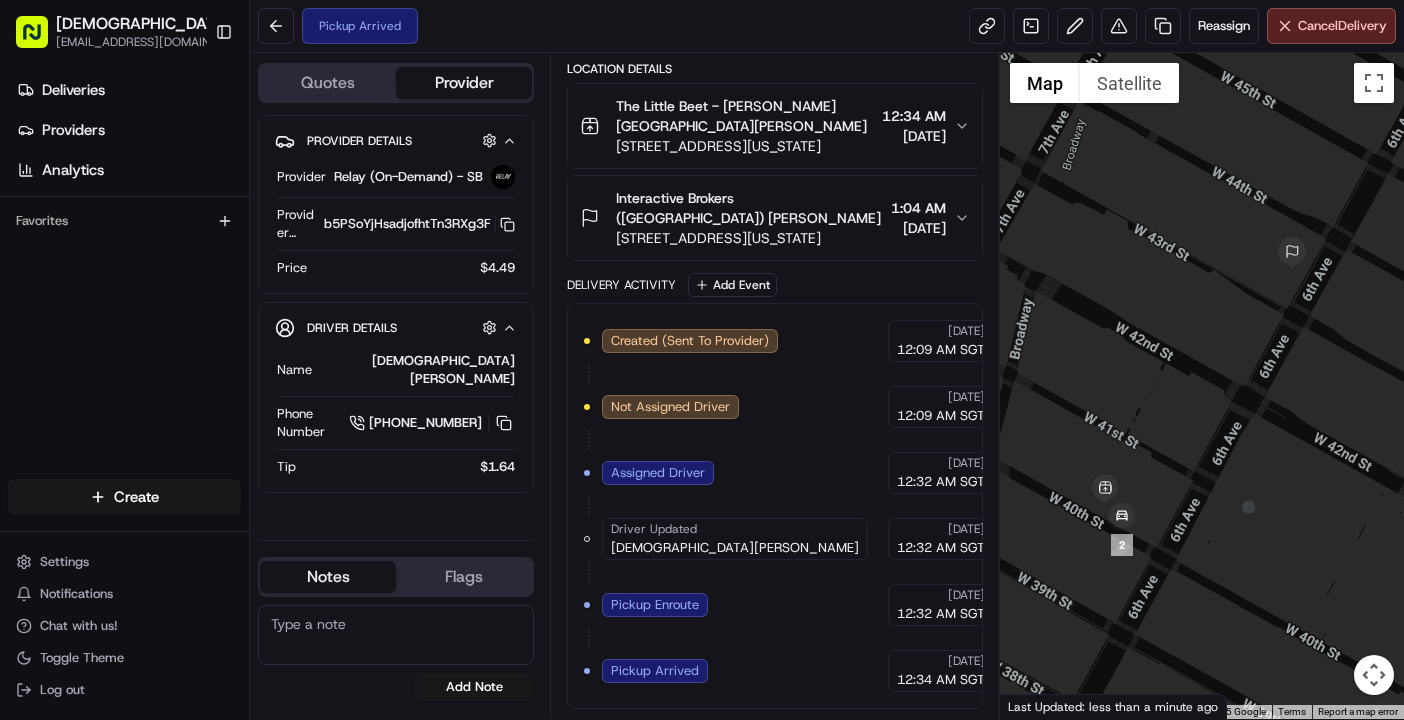 drag, startPoint x: 1272, startPoint y: 454, endPoint x: 1272, endPoint y: 440, distance: 14 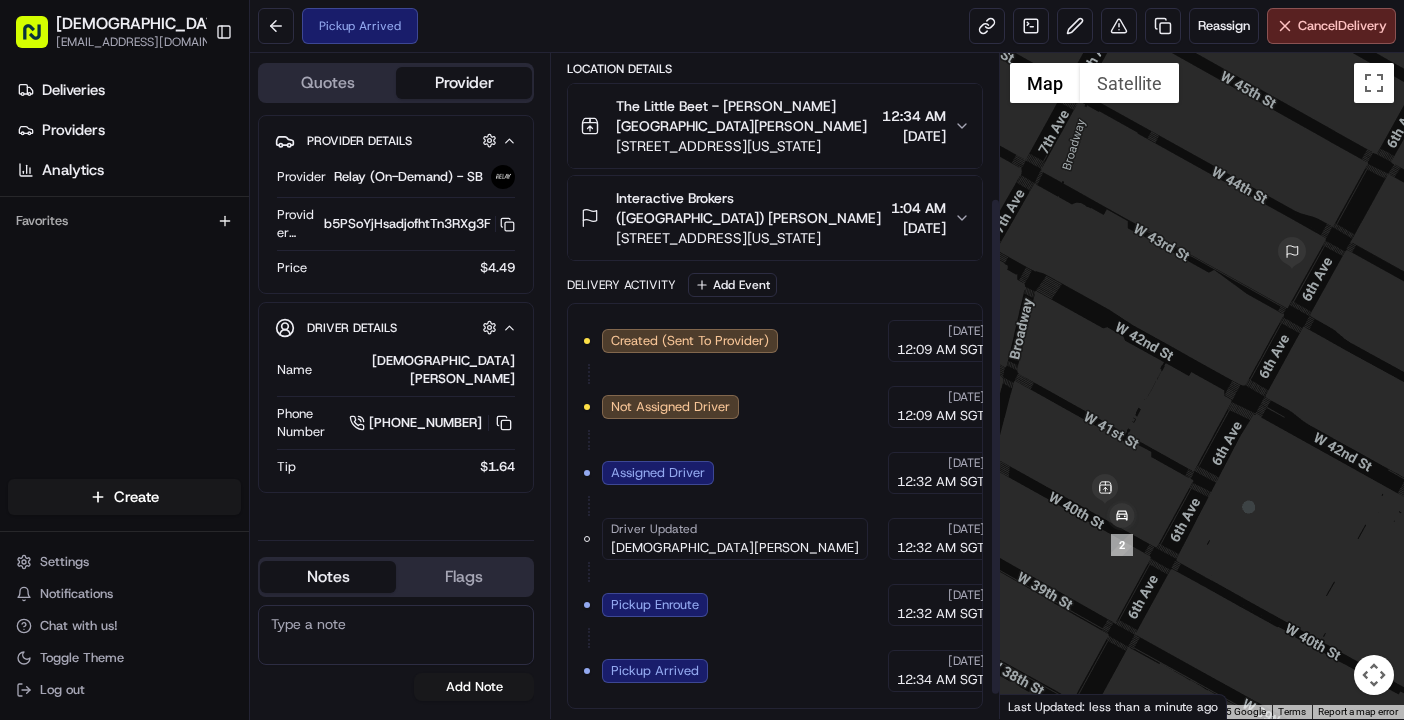 scroll, scrollTop: 225, scrollLeft: 0, axis: vertical 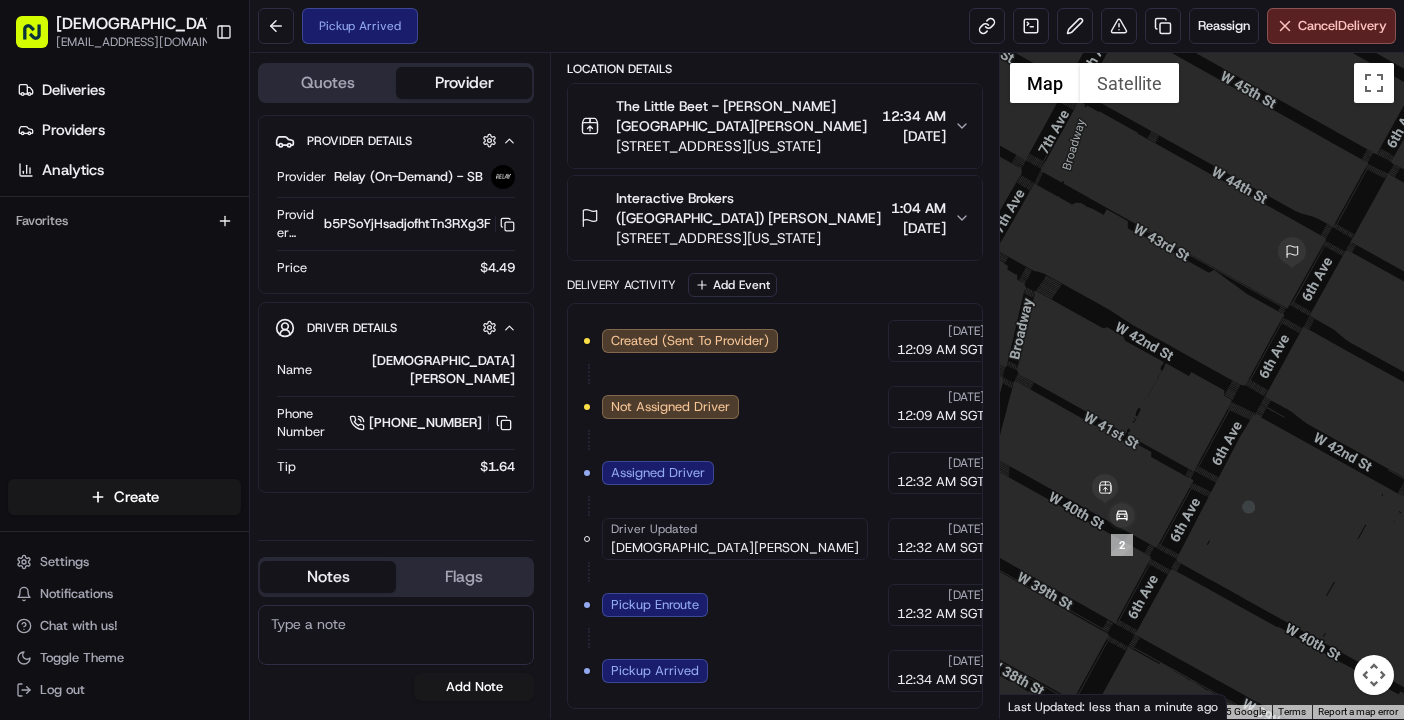 click on "Deliveries Providers Analytics Favorites" at bounding box center (124, 279) 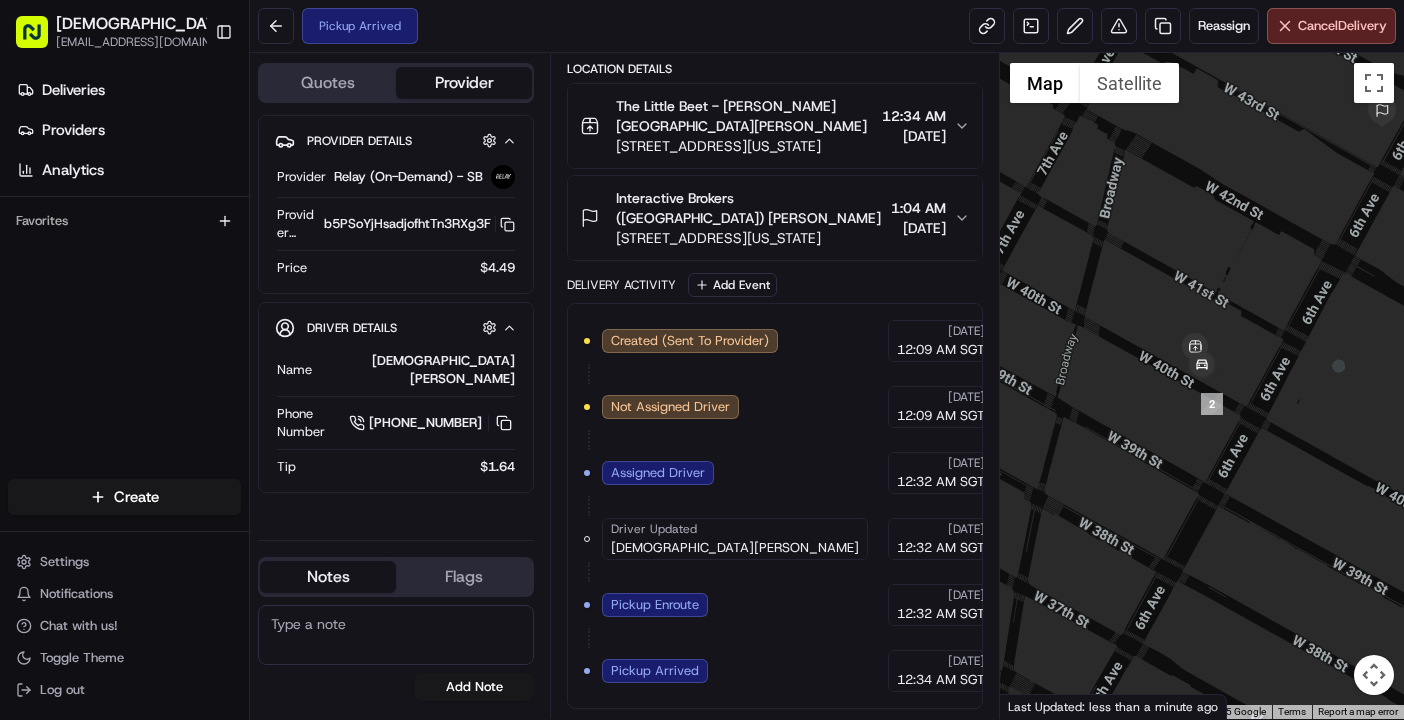 click on "Pickup Arrived Reassign Cancel  Delivery" at bounding box center (827, 26) 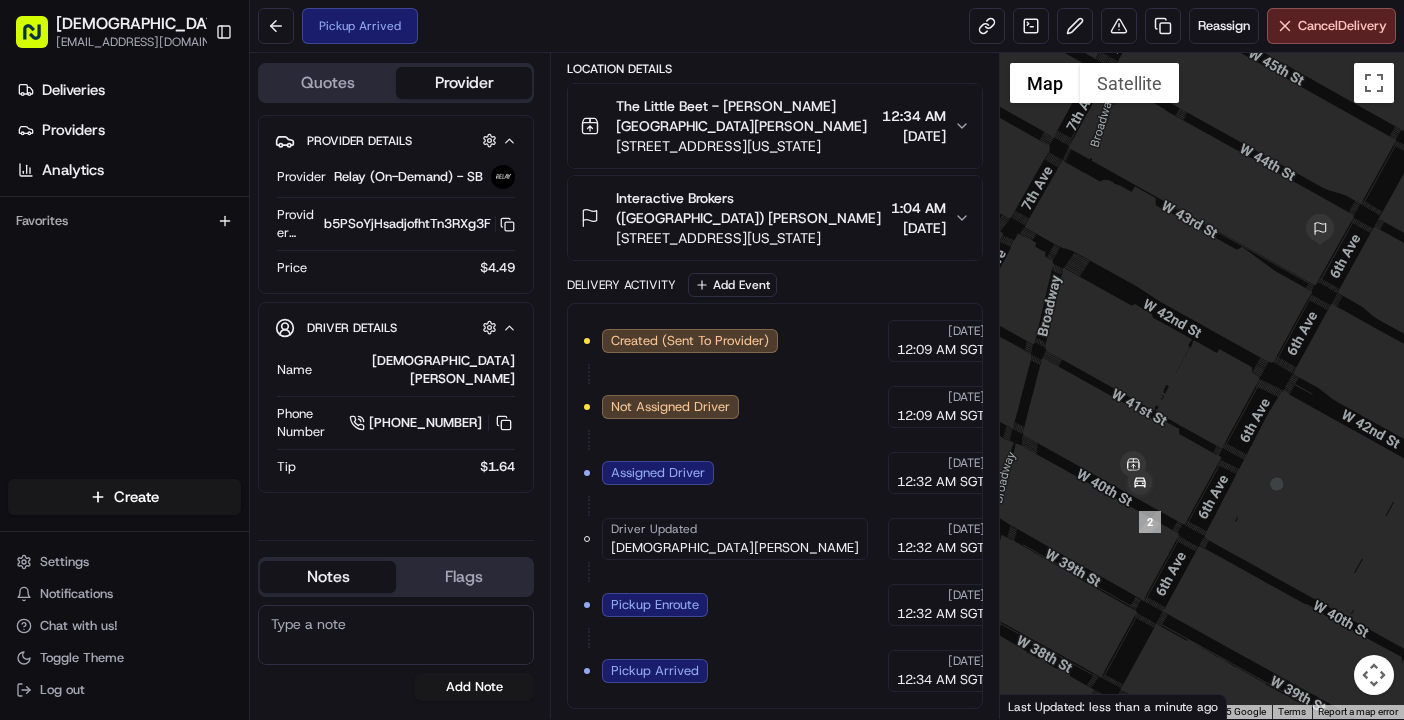drag, startPoint x: 1304, startPoint y: 168, endPoint x: 1240, endPoint y: 294, distance: 141.32233 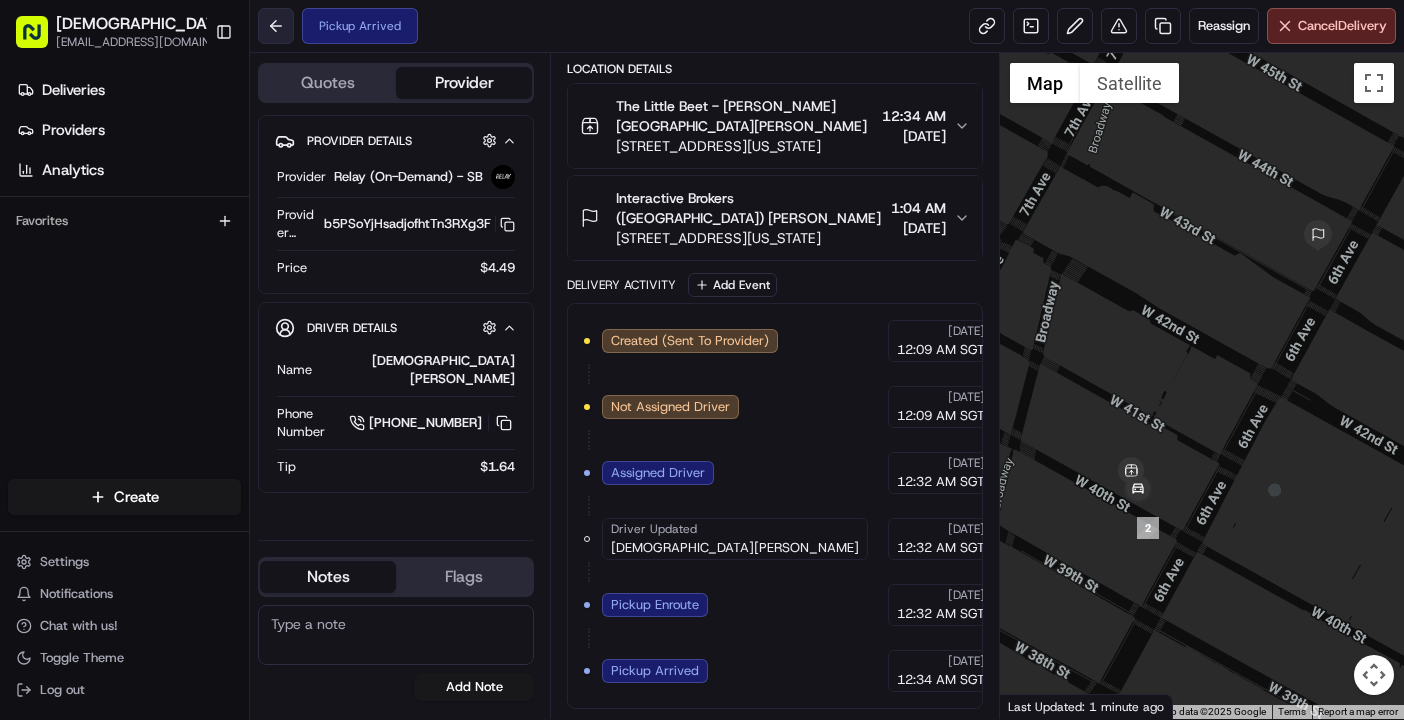drag, startPoint x: 110, startPoint y: 306, endPoint x: 272, endPoint y: 37, distance: 314.01434 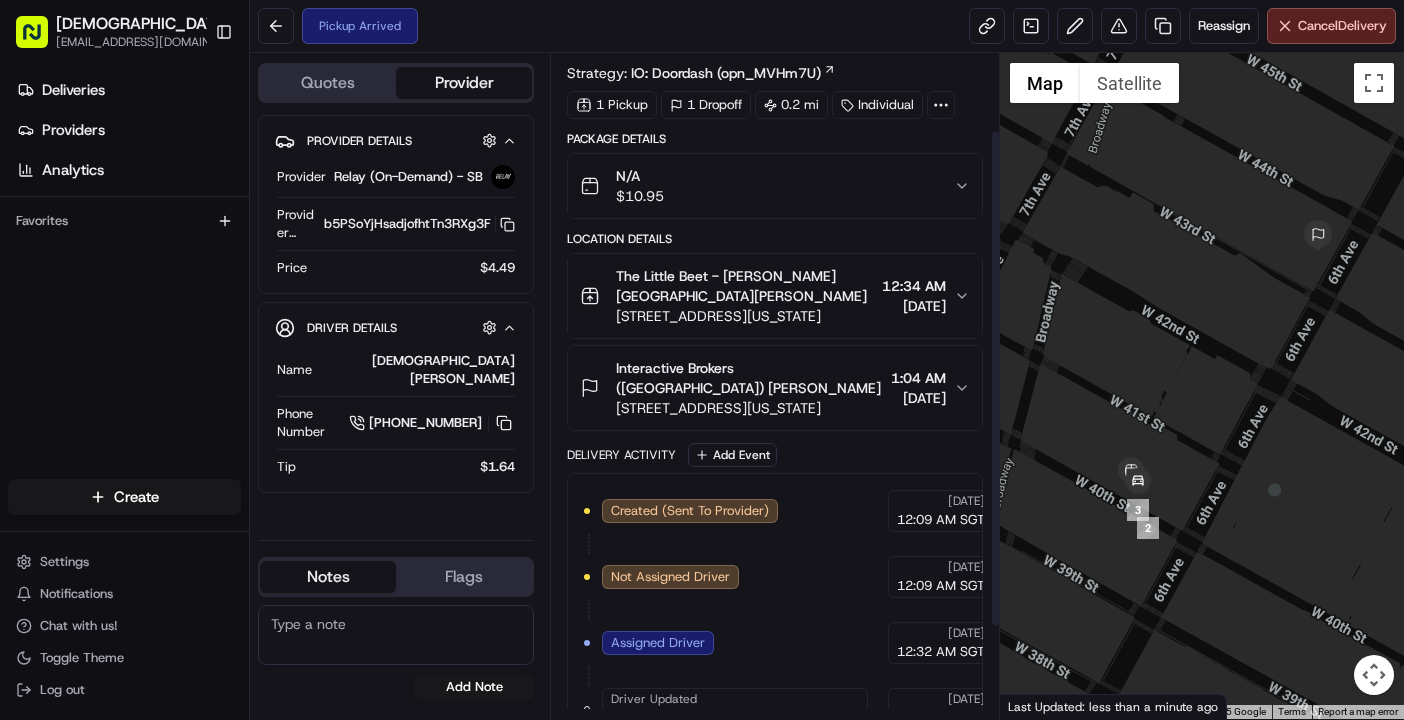 scroll, scrollTop: 0, scrollLeft: 0, axis: both 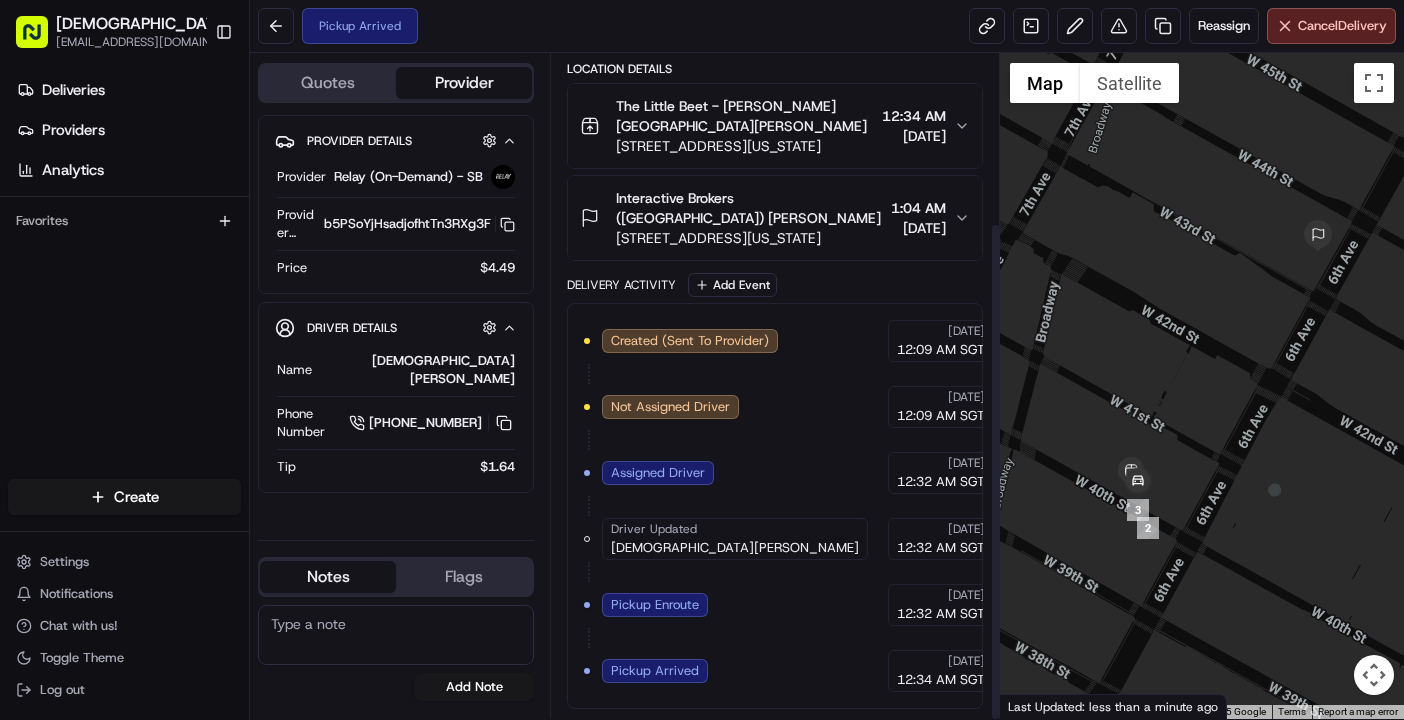 drag, startPoint x: 992, startPoint y: 385, endPoint x: 958, endPoint y: 632, distance: 249.3291 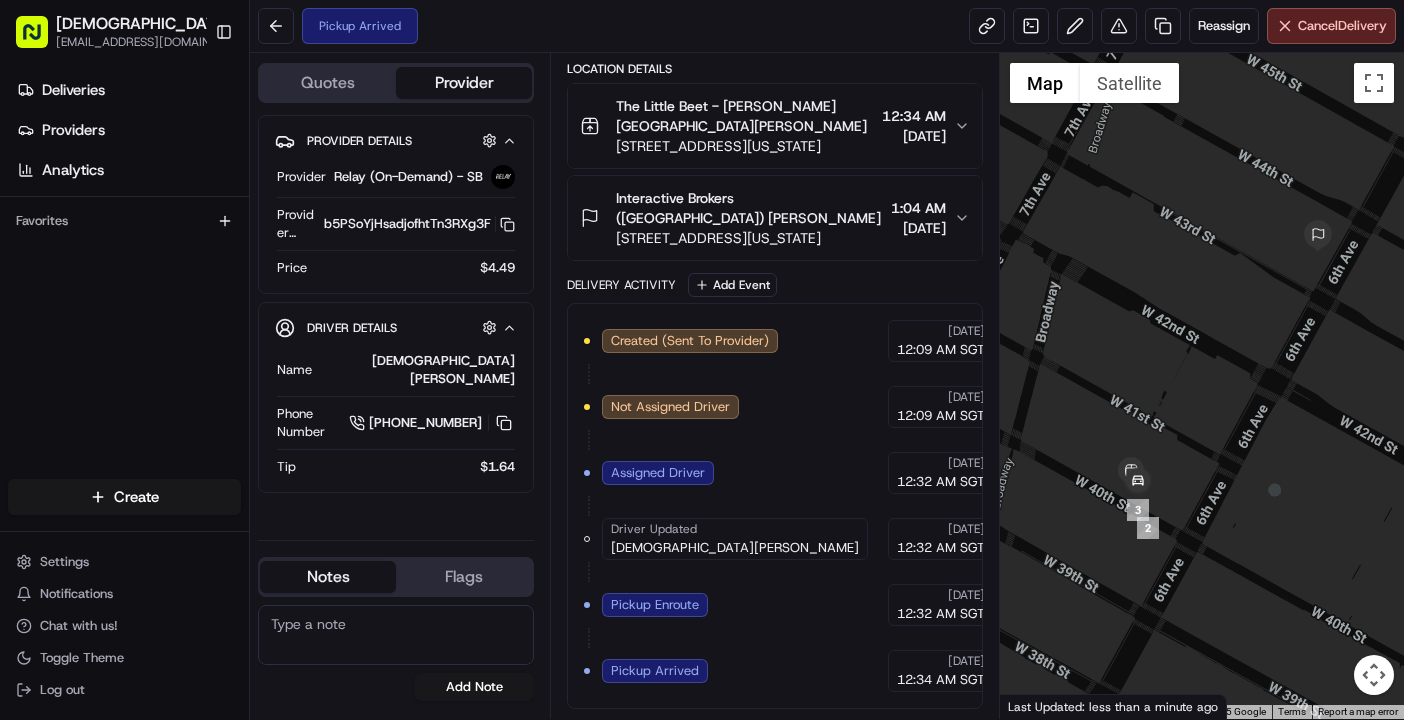 click on "Deliveries Providers Analytics Favorites" at bounding box center (124, 279) 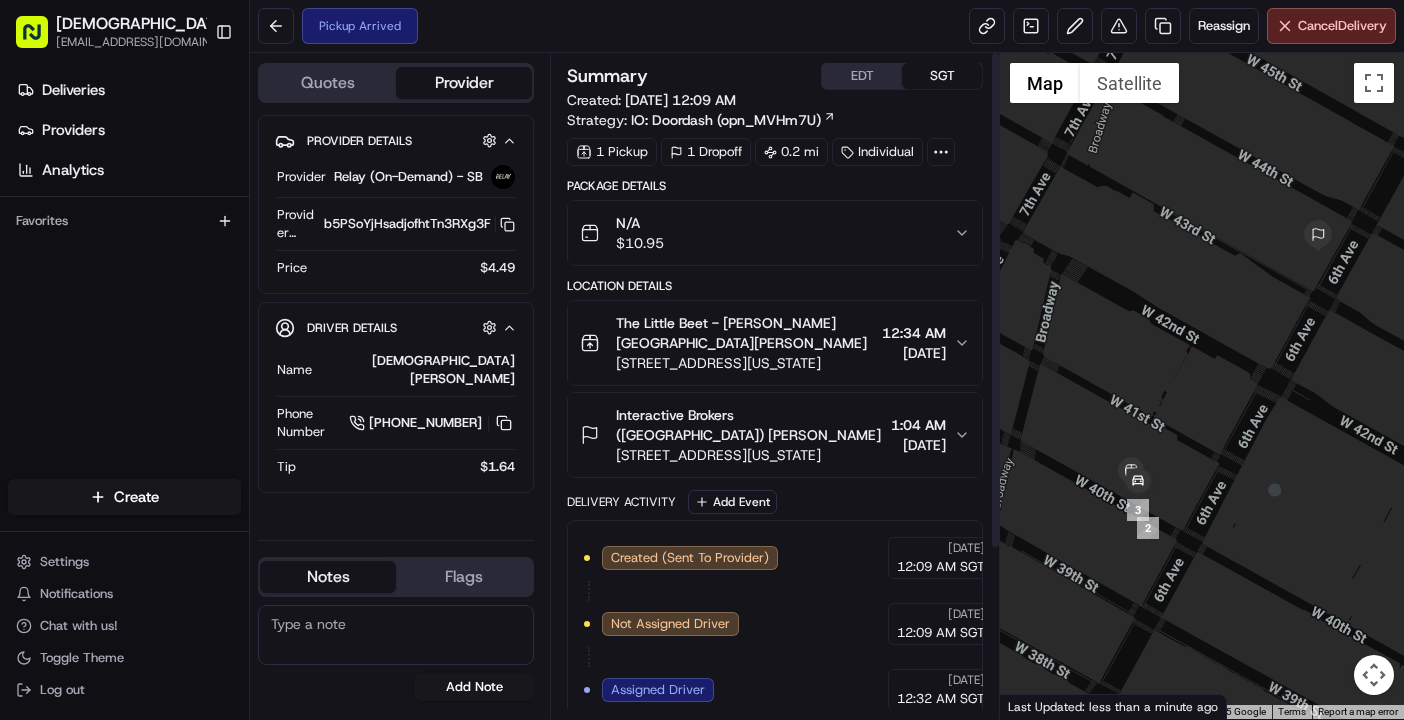 scroll, scrollTop: 0, scrollLeft: 0, axis: both 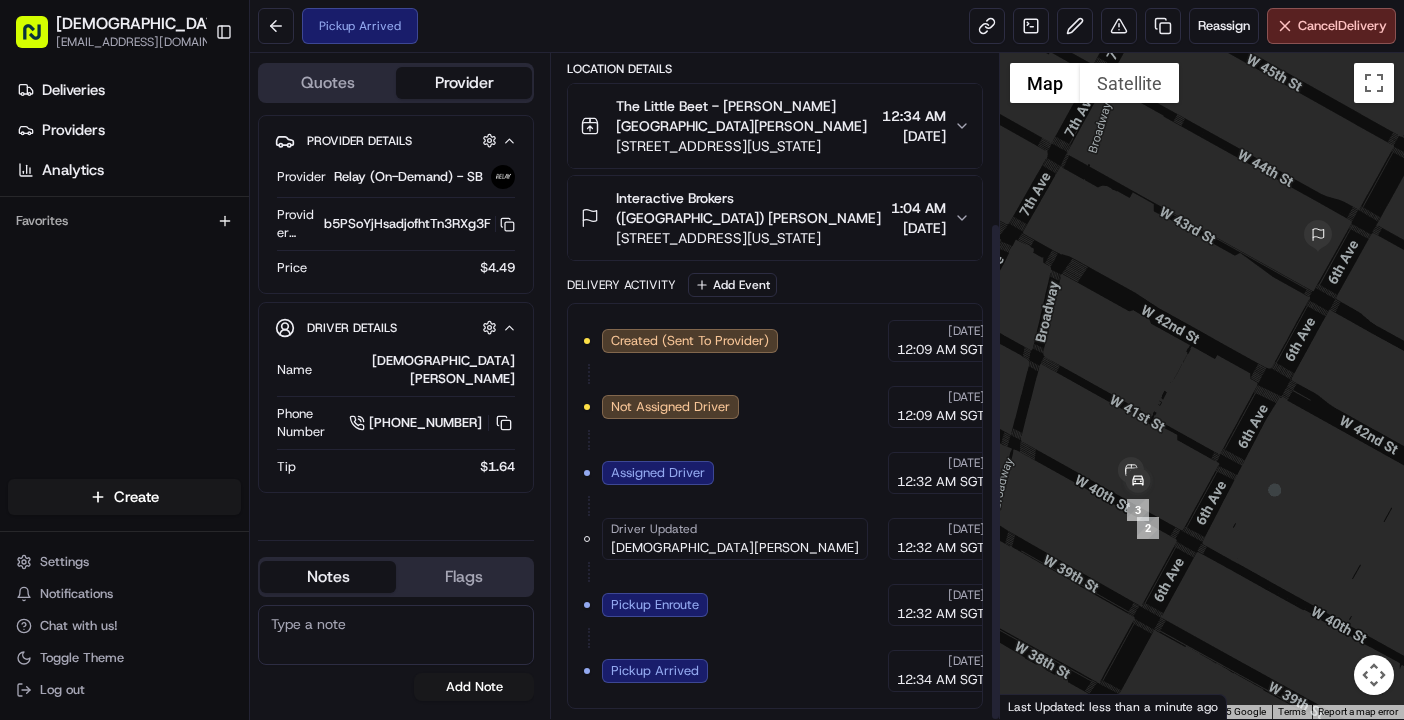 drag, startPoint x: 993, startPoint y: 390, endPoint x: 1010, endPoint y: 610, distance: 220.65584 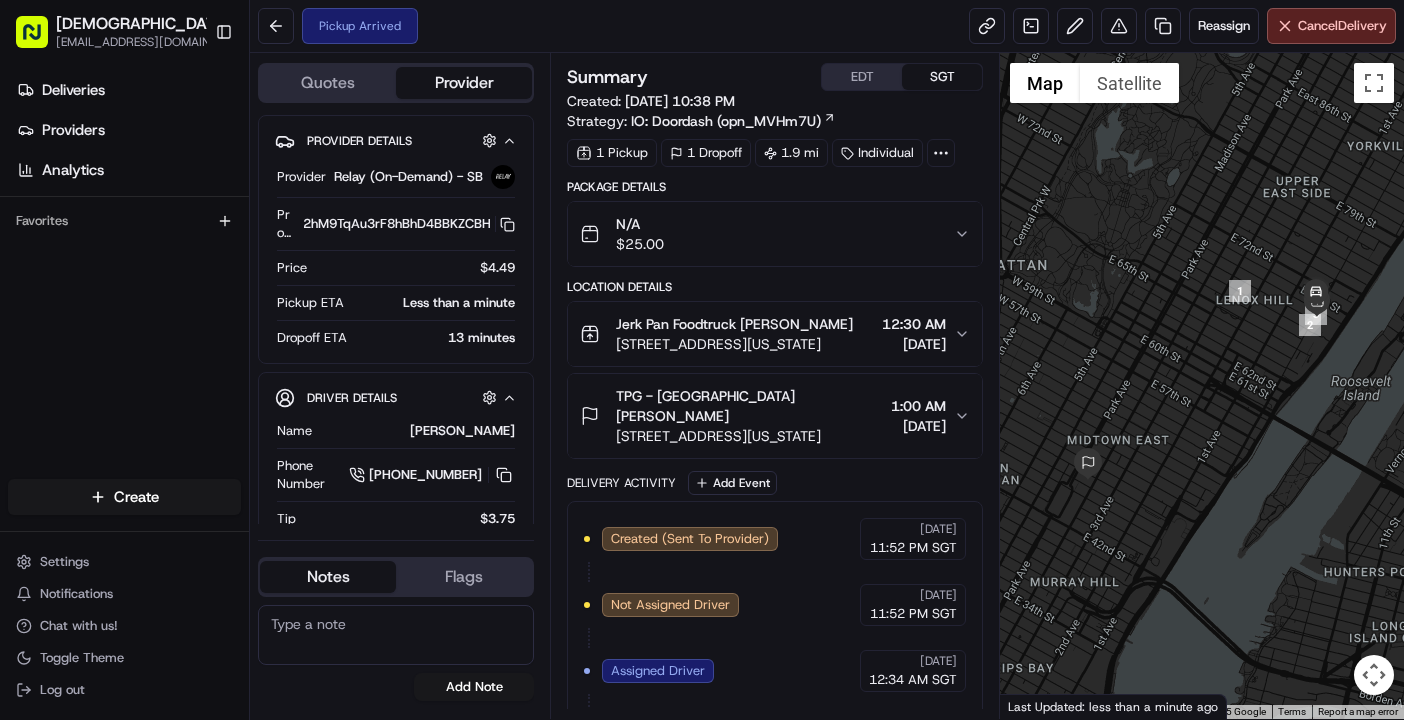 scroll, scrollTop: 0, scrollLeft: 0, axis: both 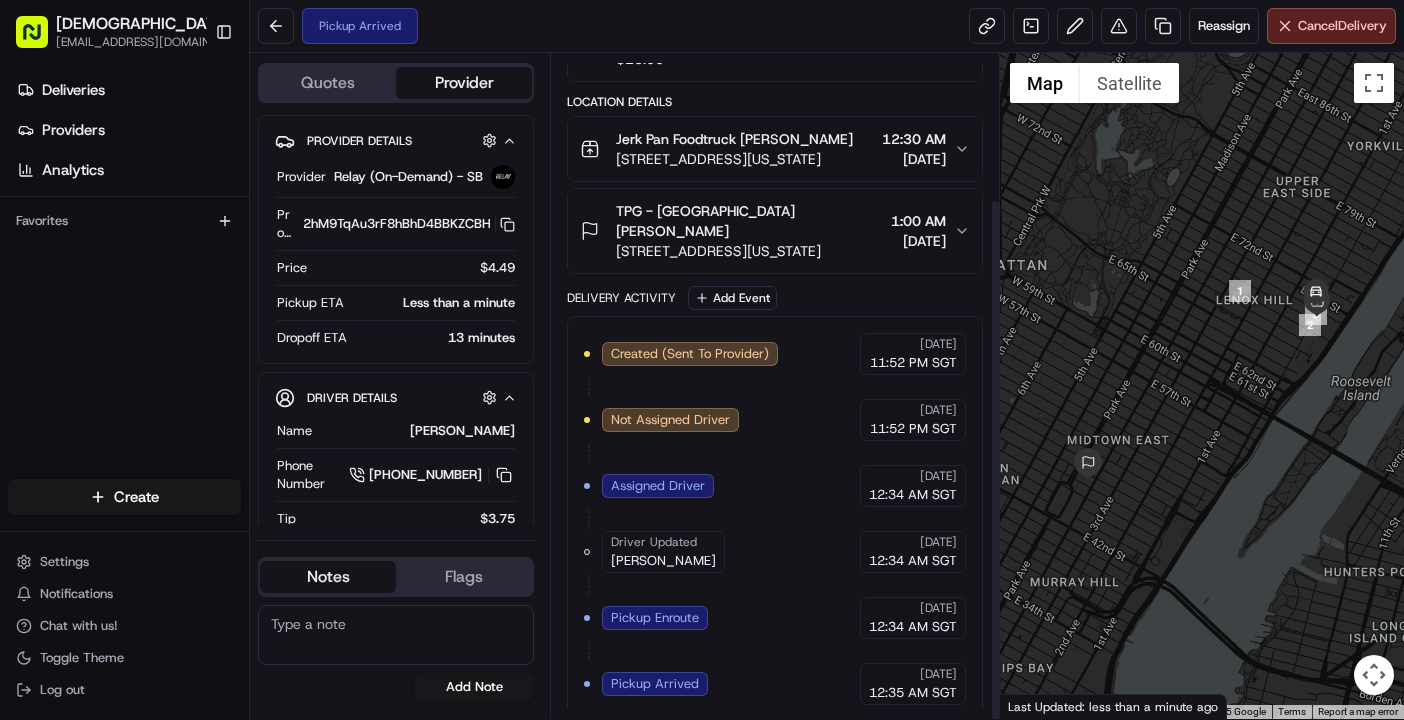 drag, startPoint x: 992, startPoint y: 510, endPoint x: 990, endPoint y: 542, distance: 32.06244 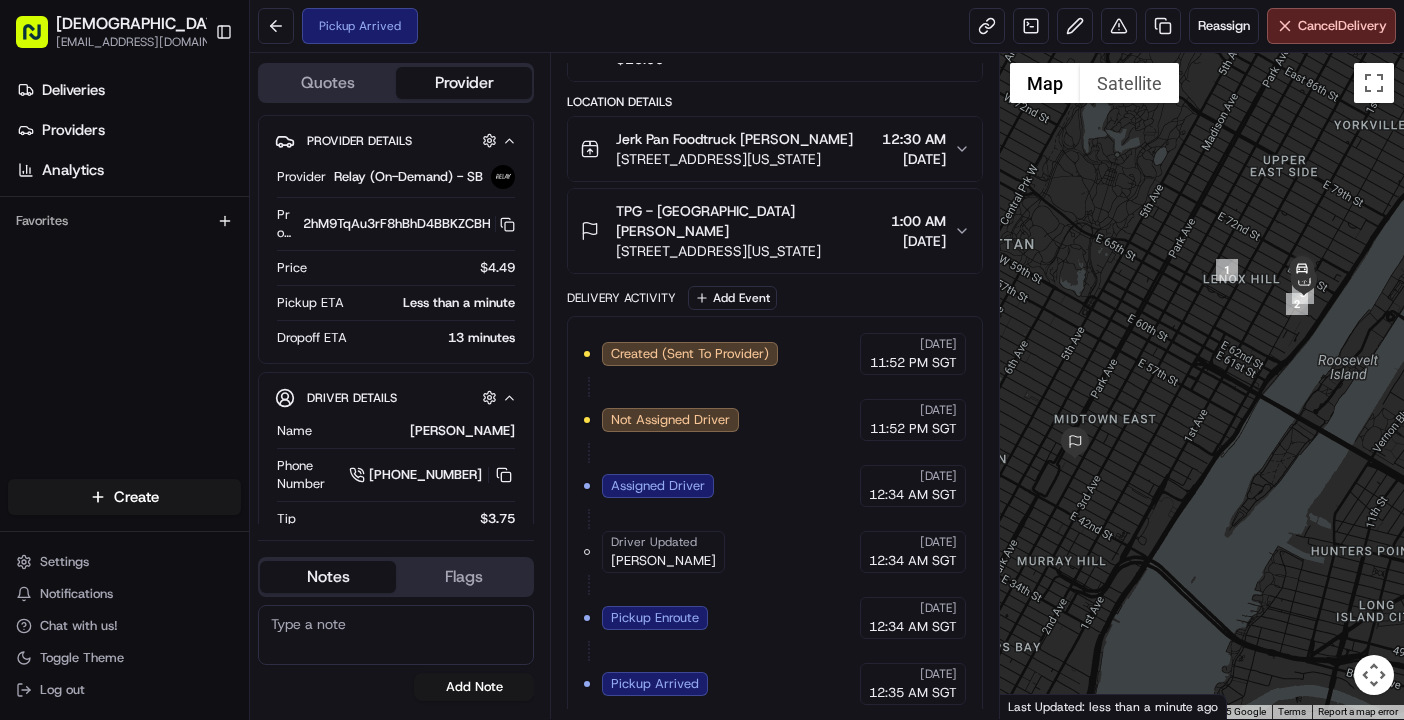 drag, startPoint x: 1113, startPoint y: 462, endPoint x: 1218, endPoint y: 353, distance: 151.34729 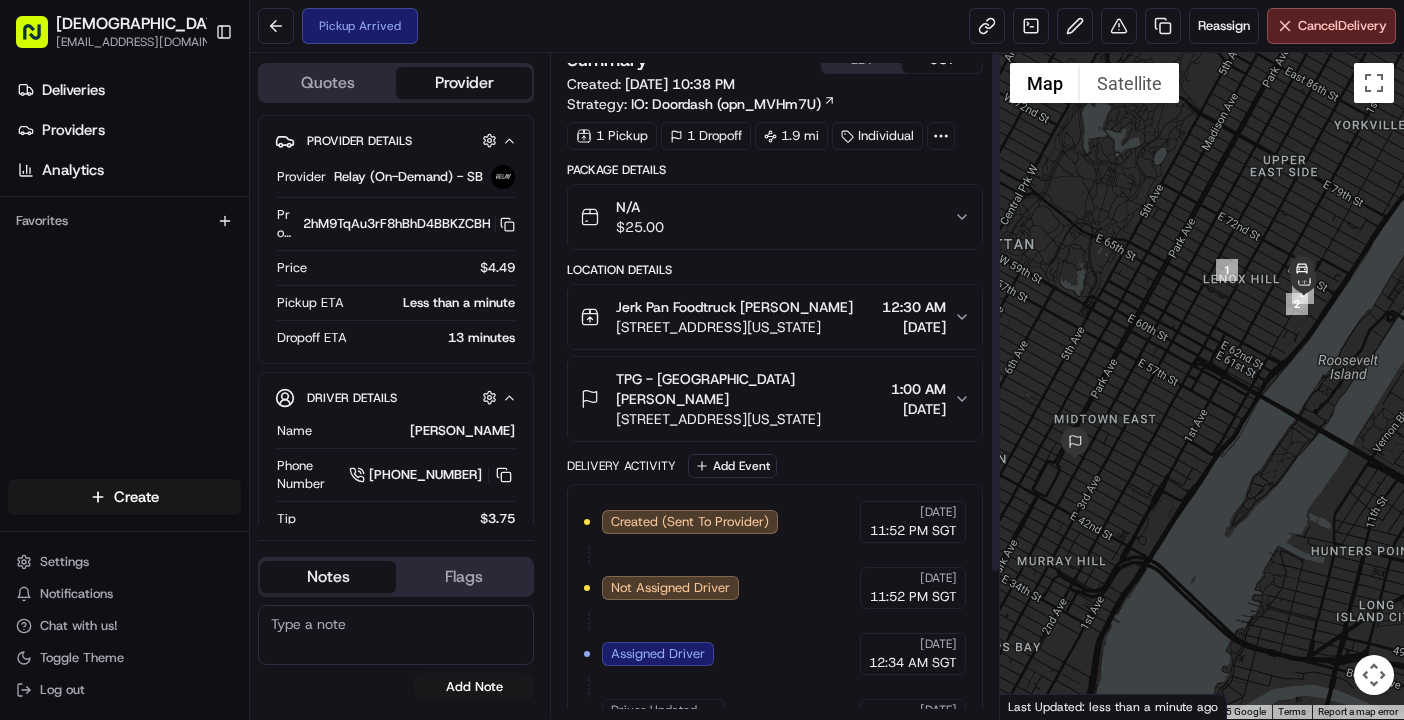 scroll, scrollTop: 0, scrollLeft: 0, axis: both 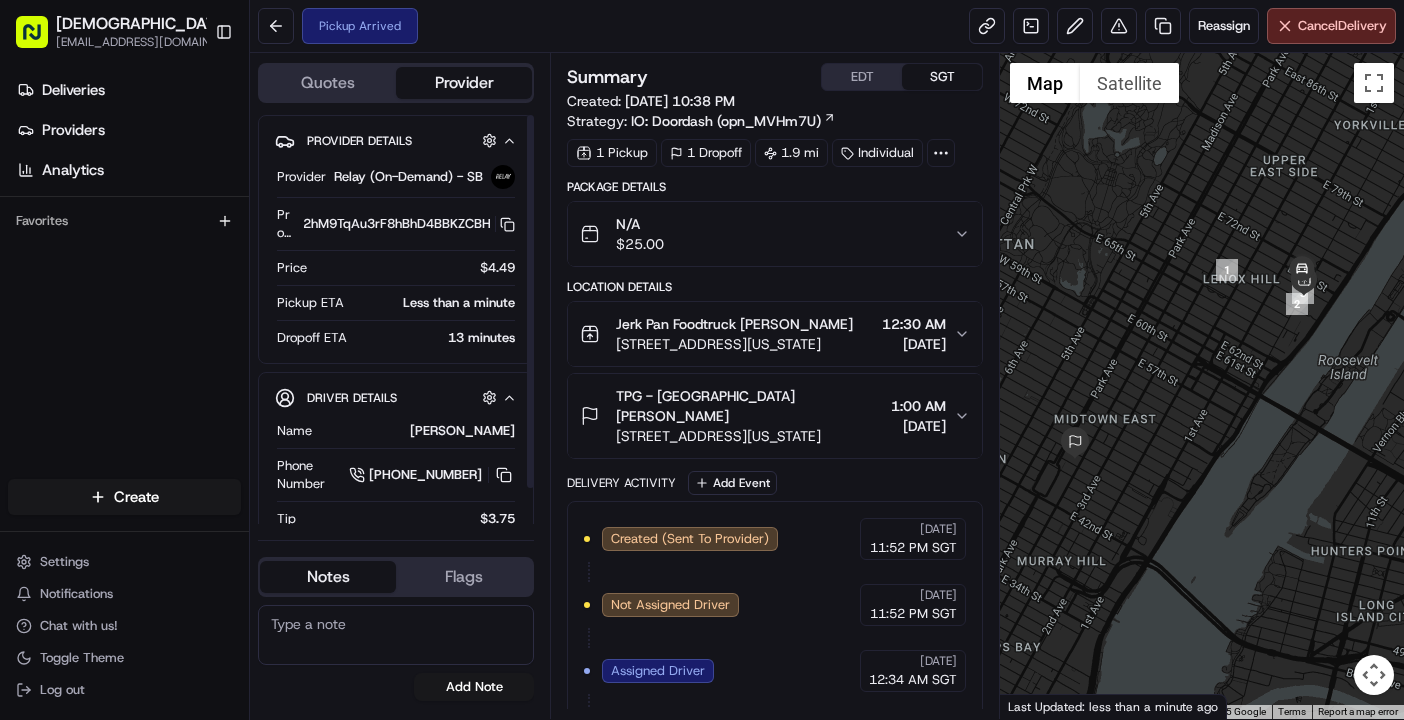 click on "Deliveries Providers Analytics Favorites" at bounding box center [124, 279] 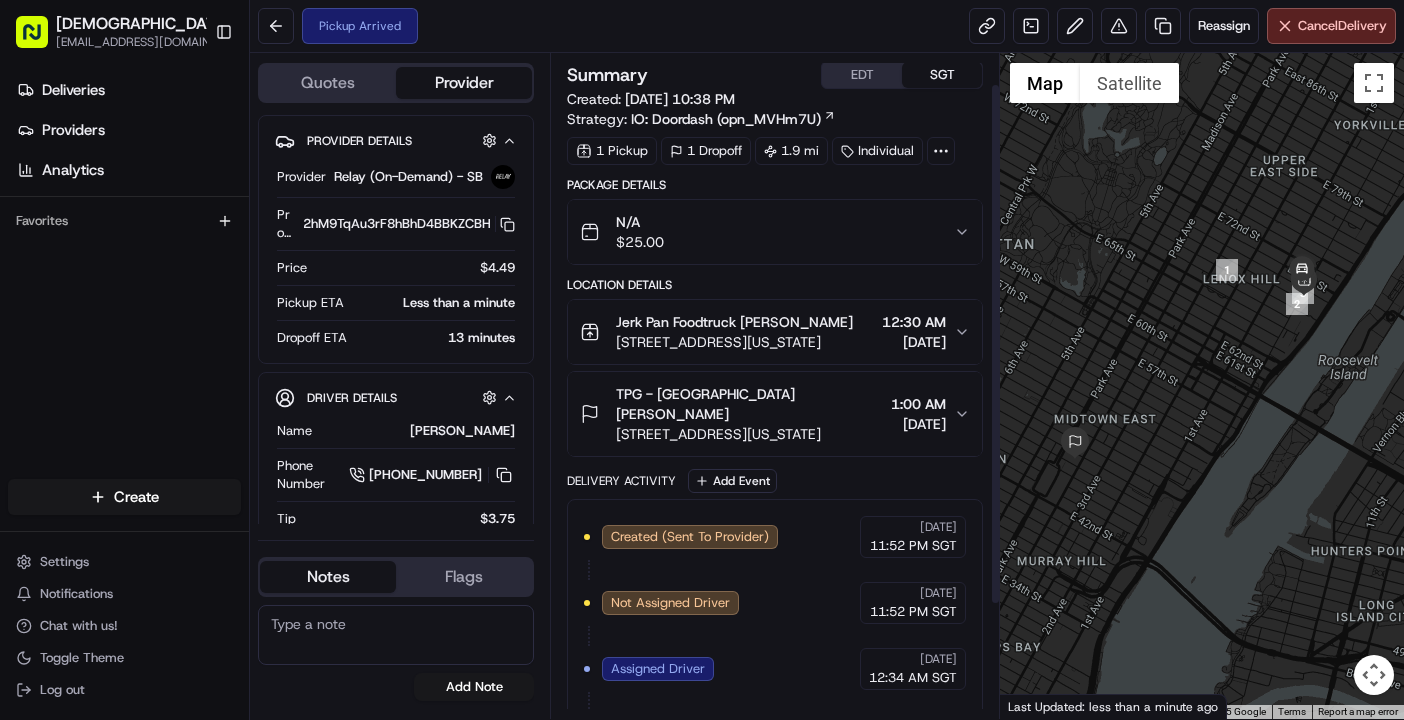 scroll, scrollTop: 0, scrollLeft: 0, axis: both 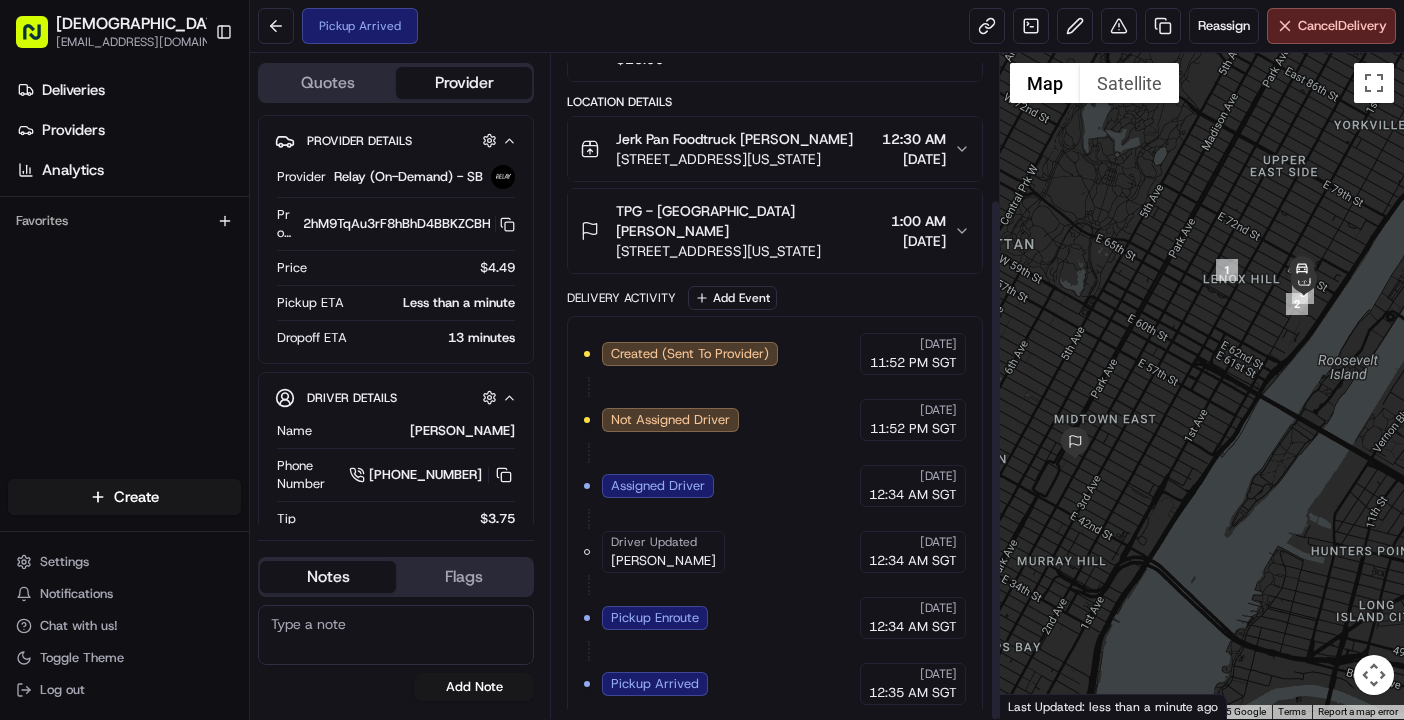 drag, startPoint x: 992, startPoint y: 444, endPoint x: 993, endPoint y: 646, distance: 202.00247 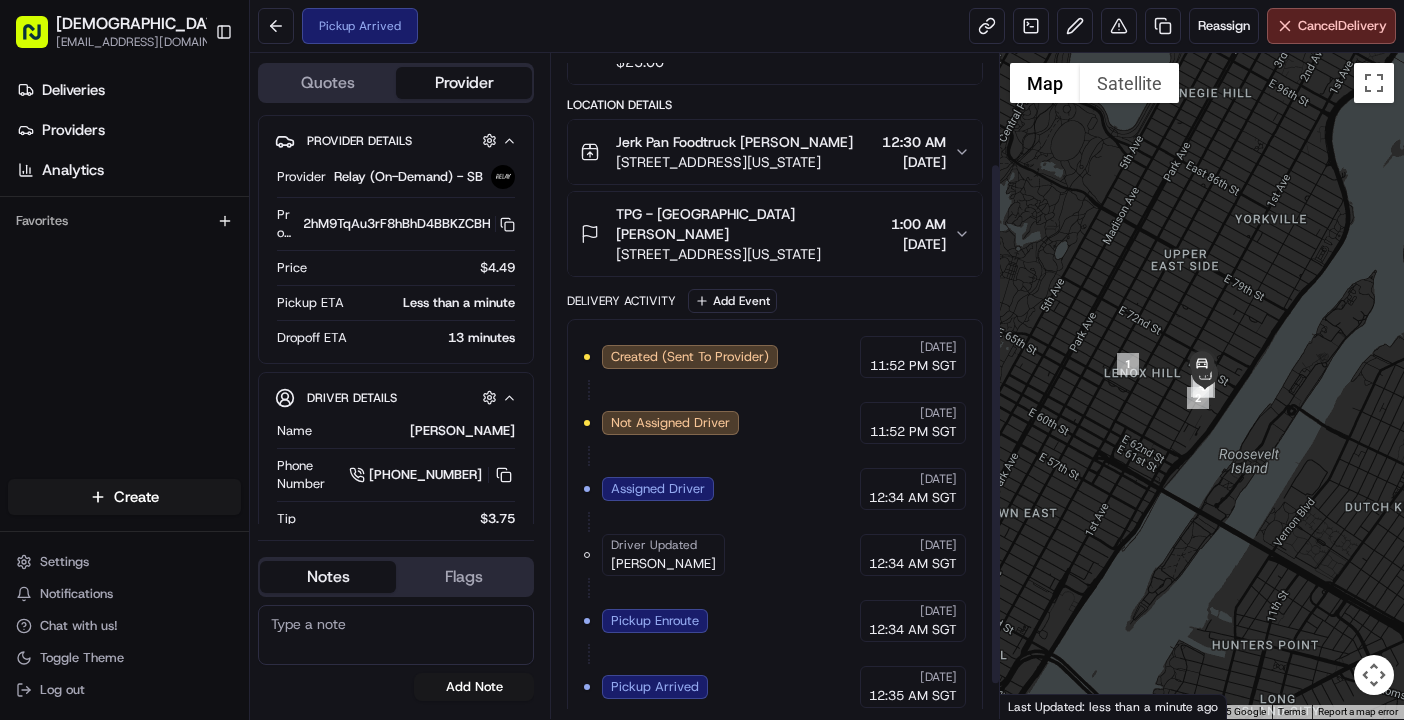 scroll, scrollTop: 185, scrollLeft: 0, axis: vertical 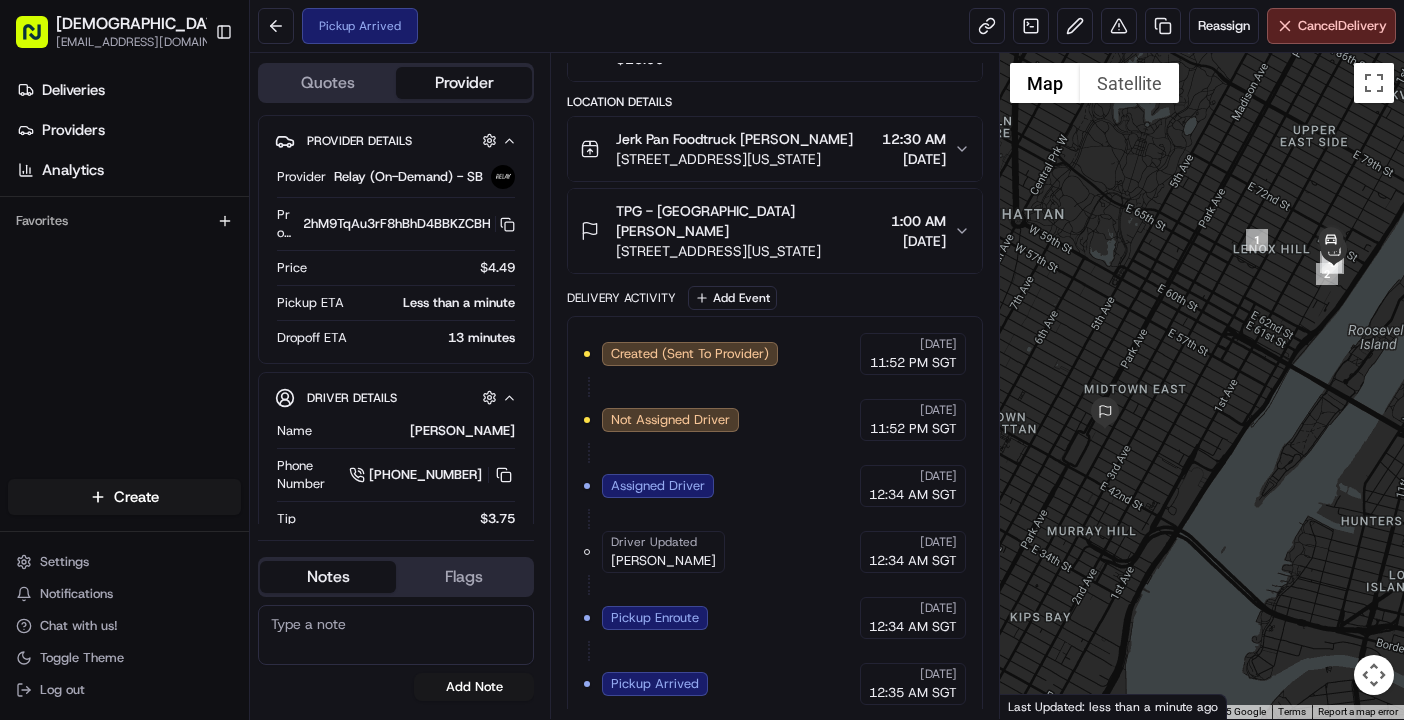 drag, startPoint x: 1146, startPoint y: 525, endPoint x: 1285, endPoint y: 400, distance: 186.93849 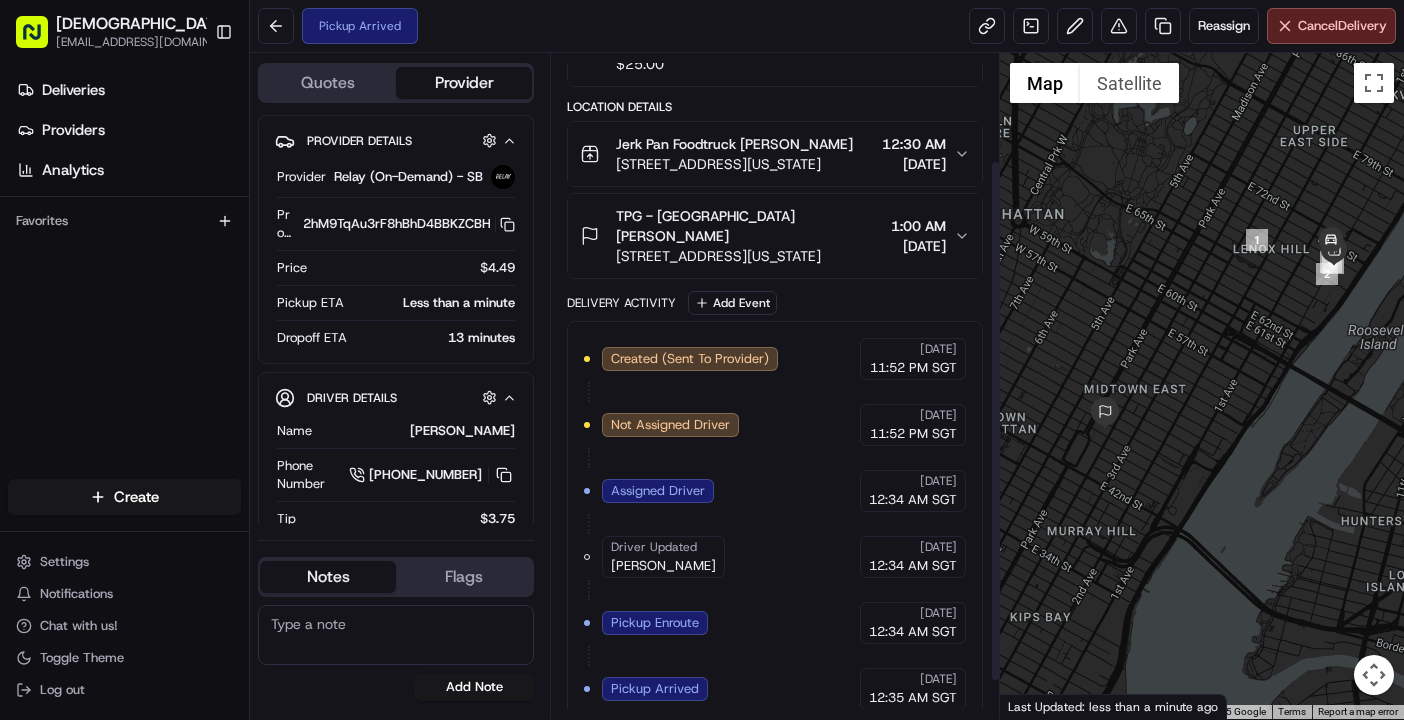 scroll, scrollTop: 185, scrollLeft: 0, axis: vertical 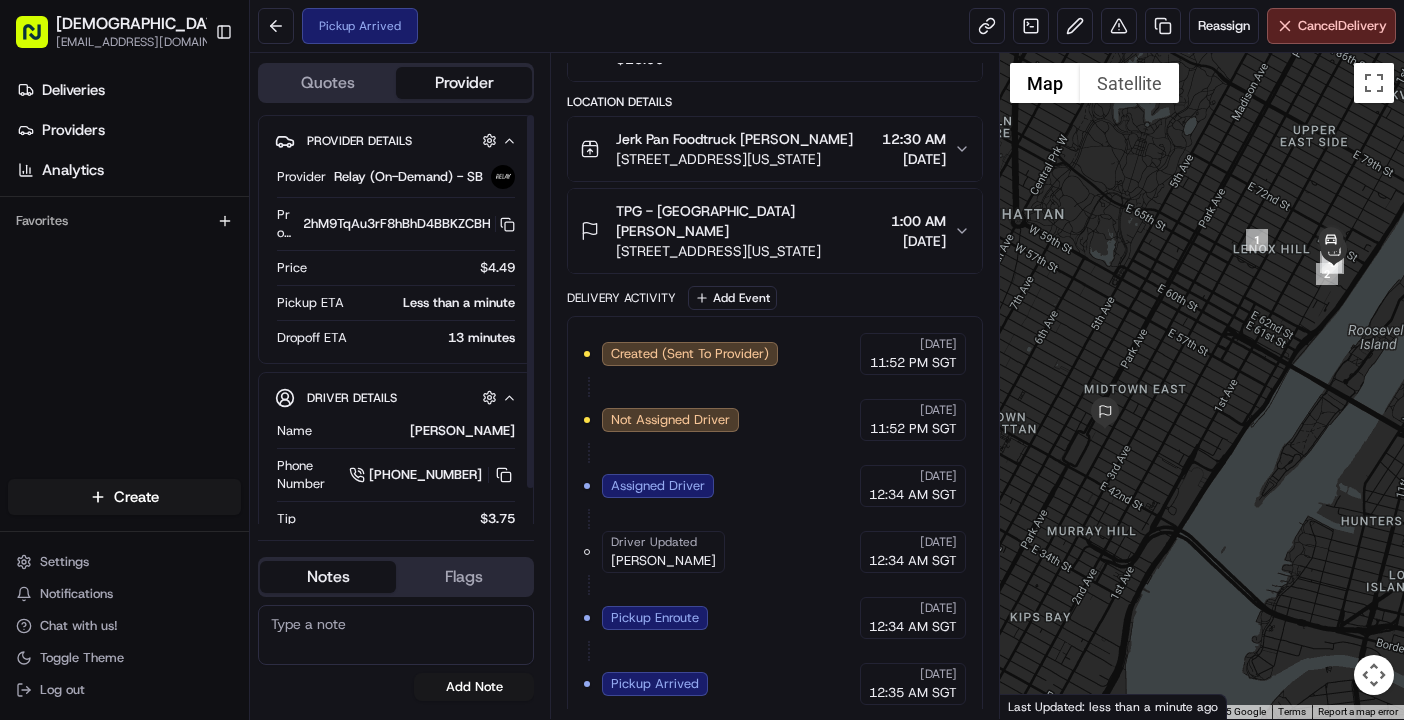 click on "Deliveries Providers Analytics Favorites" at bounding box center (124, 279) 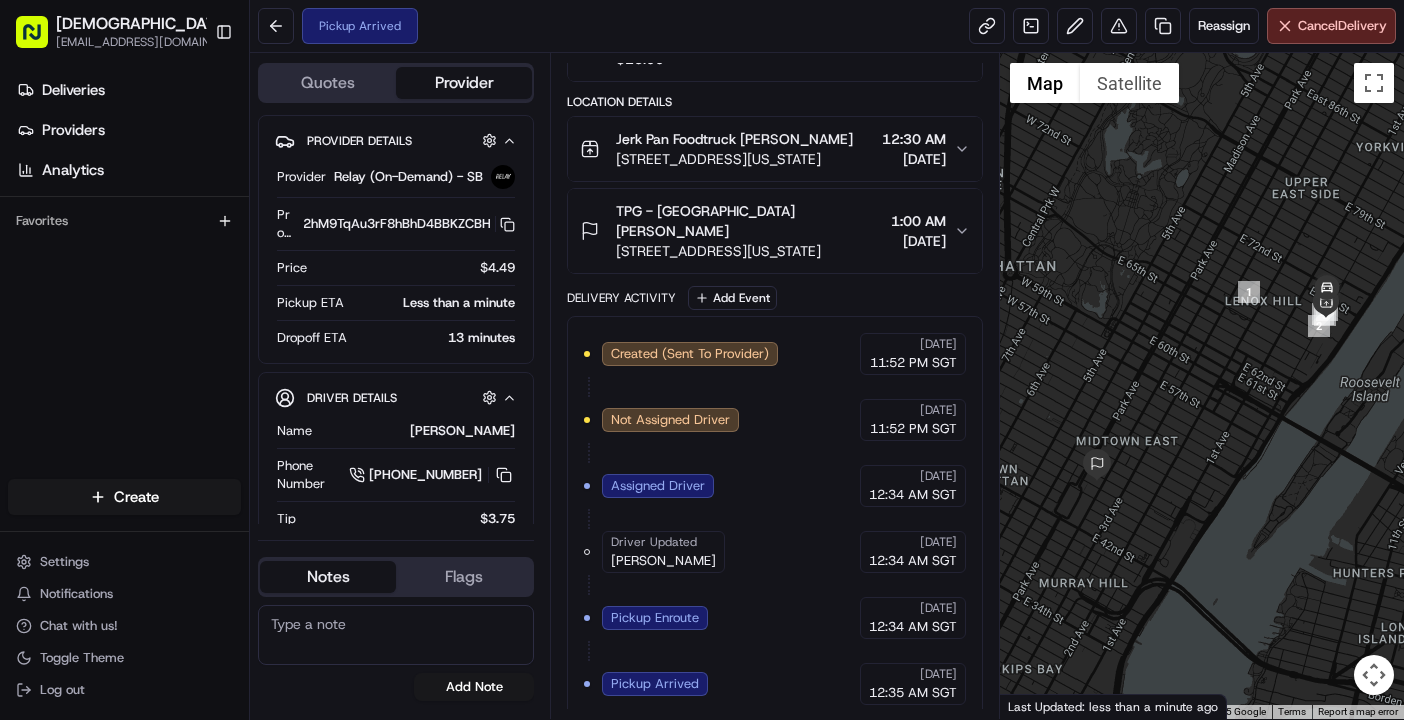 drag, startPoint x: 1116, startPoint y: 472, endPoint x: 1246, endPoint y: 394, distance: 151.60475 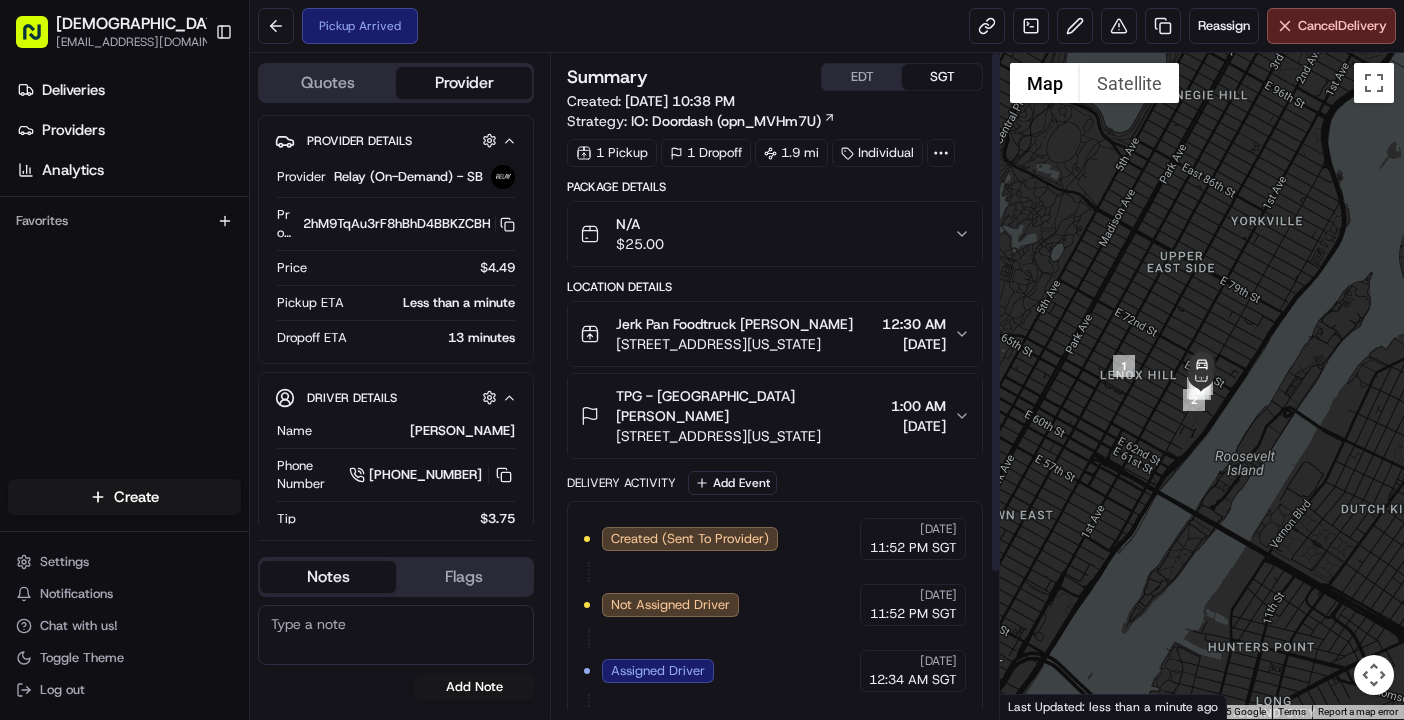 scroll, scrollTop: 0, scrollLeft: 0, axis: both 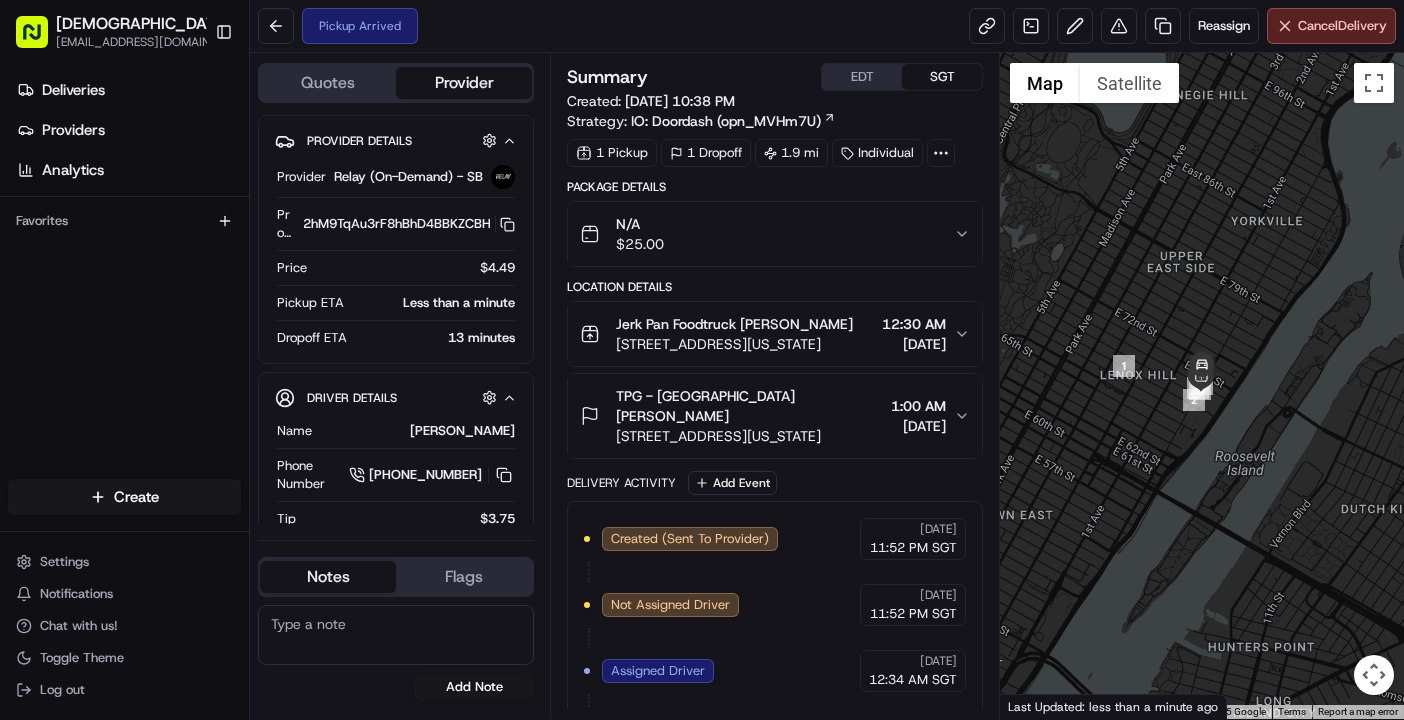 click on "Pickup Arrived Reassign Cancel  Delivery" at bounding box center (827, 26) 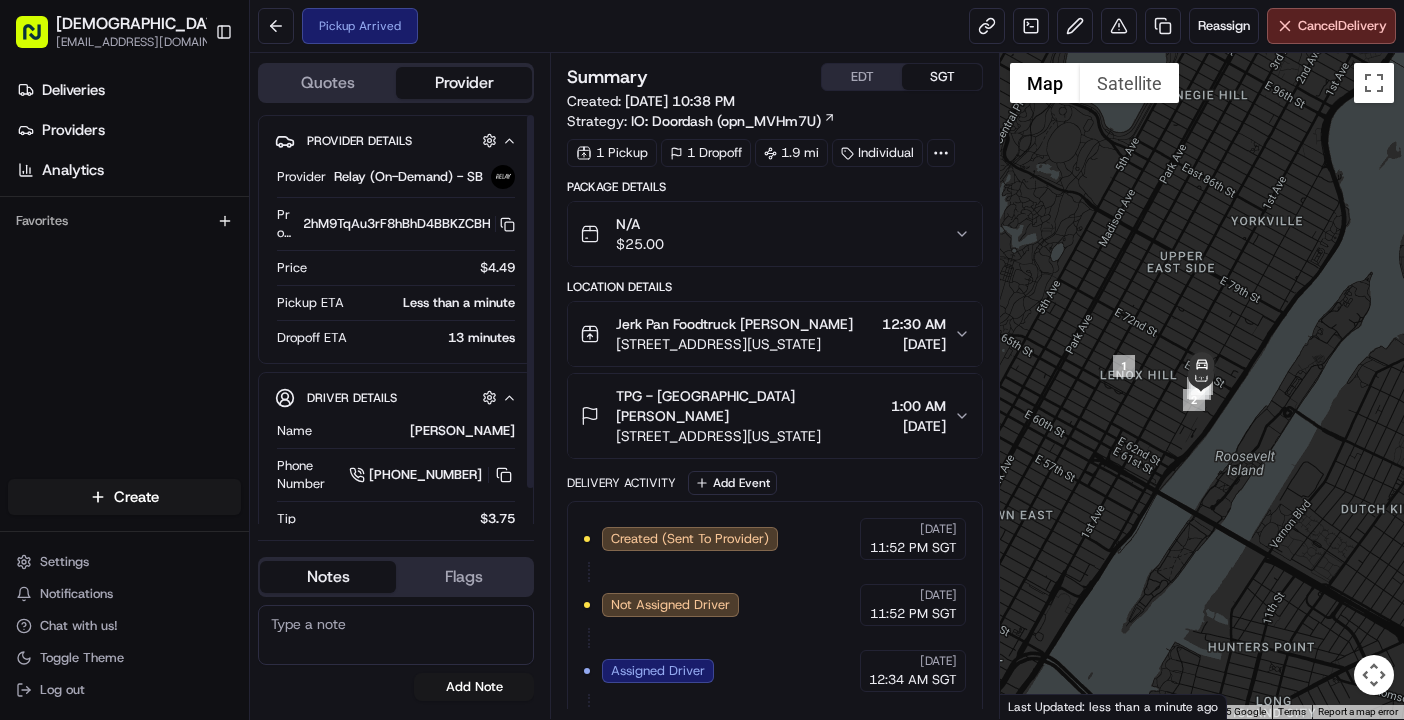 click on "Deliveries Providers Analytics Favorites" at bounding box center [124, 279] 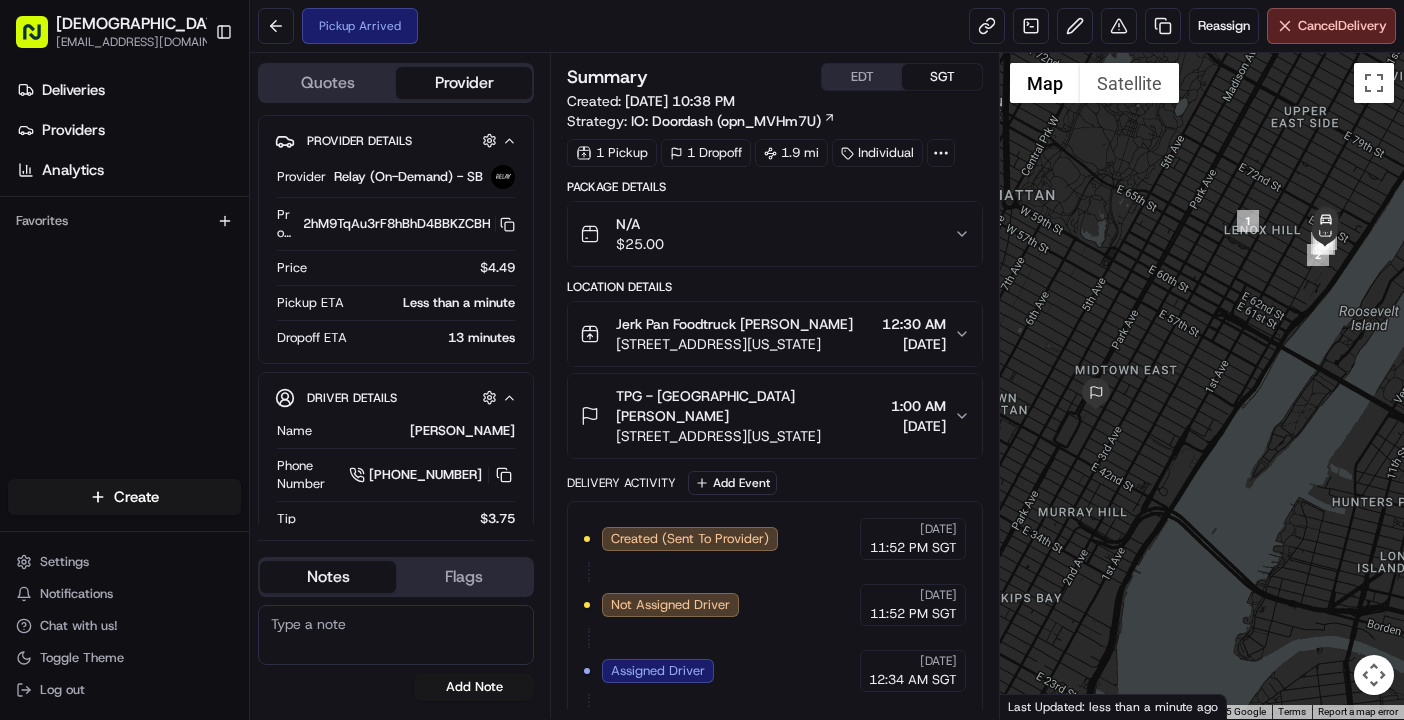 drag, startPoint x: 1061, startPoint y: 458, endPoint x: 1186, endPoint y: 314, distance: 190.68561 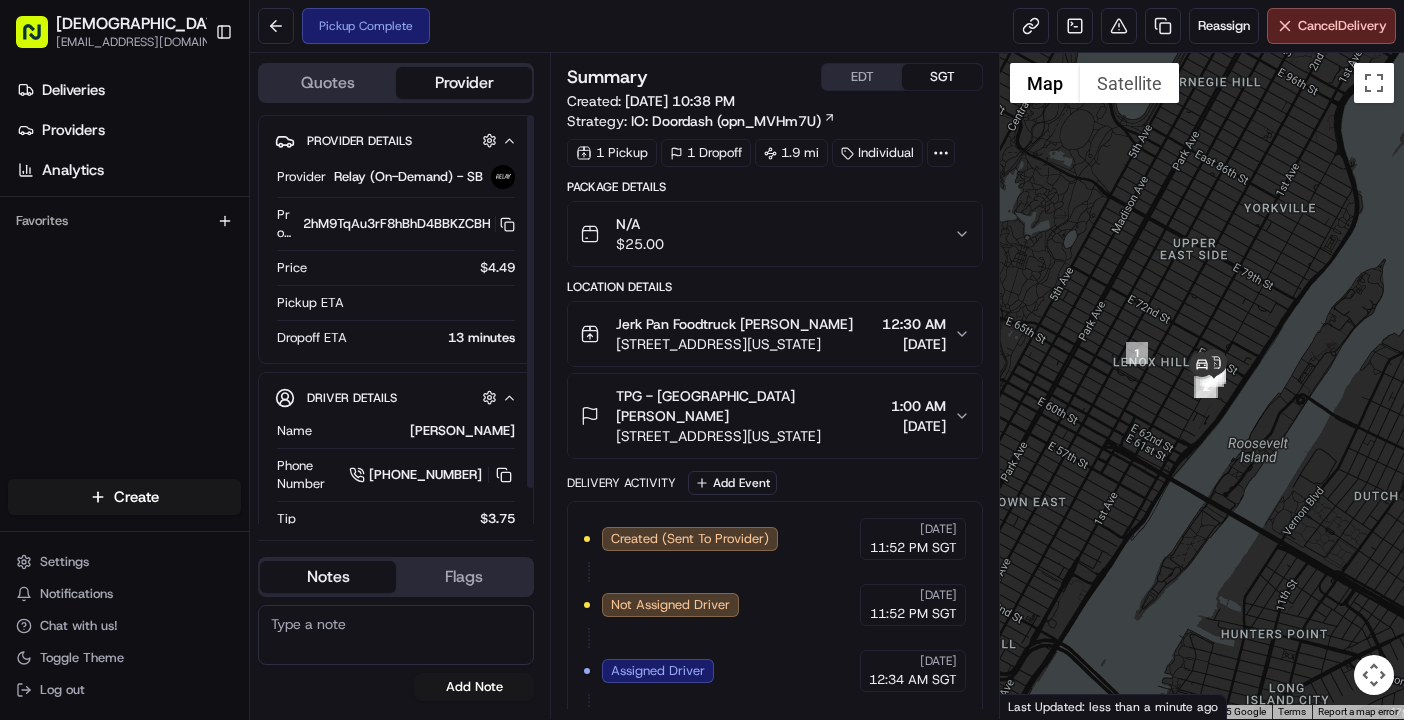 click on "Deliveries Providers Analytics Favorites" at bounding box center (124, 279) 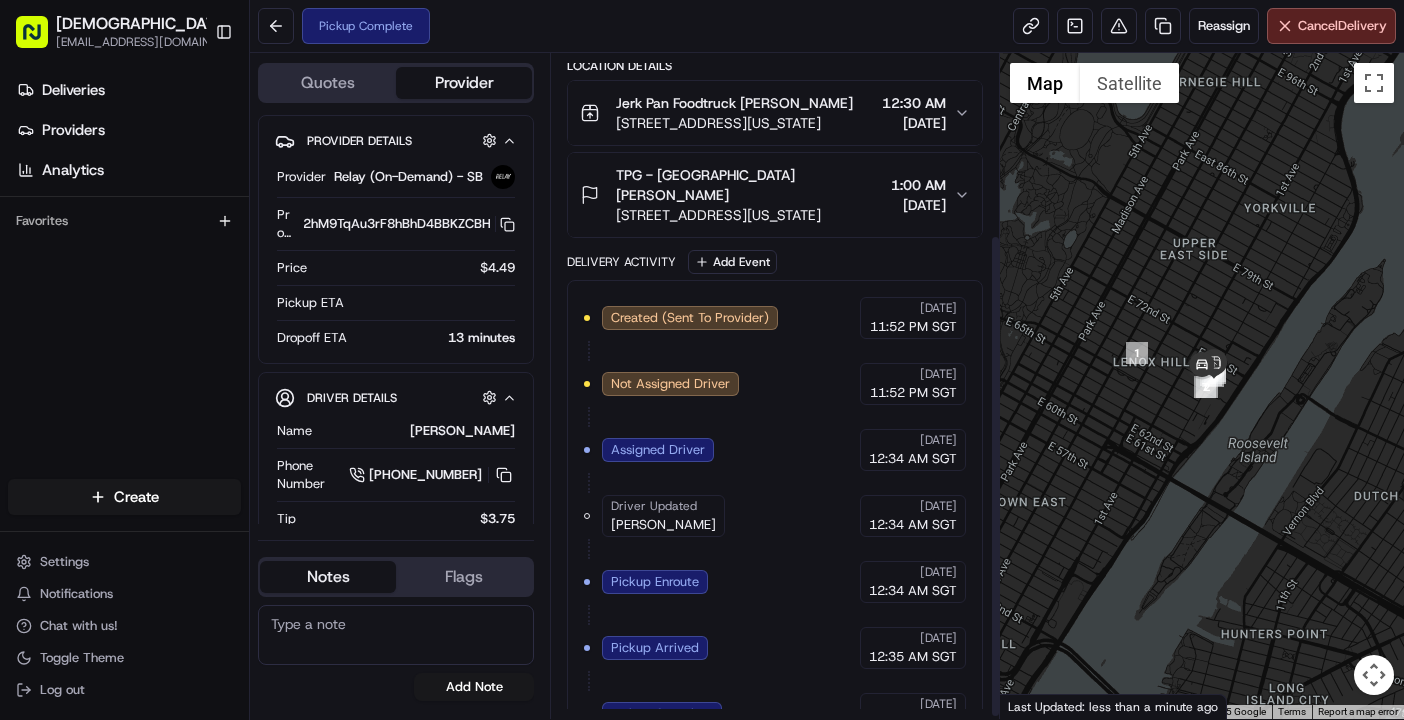 scroll, scrollTop: 252, scrollLeft: 0, axis: vertical 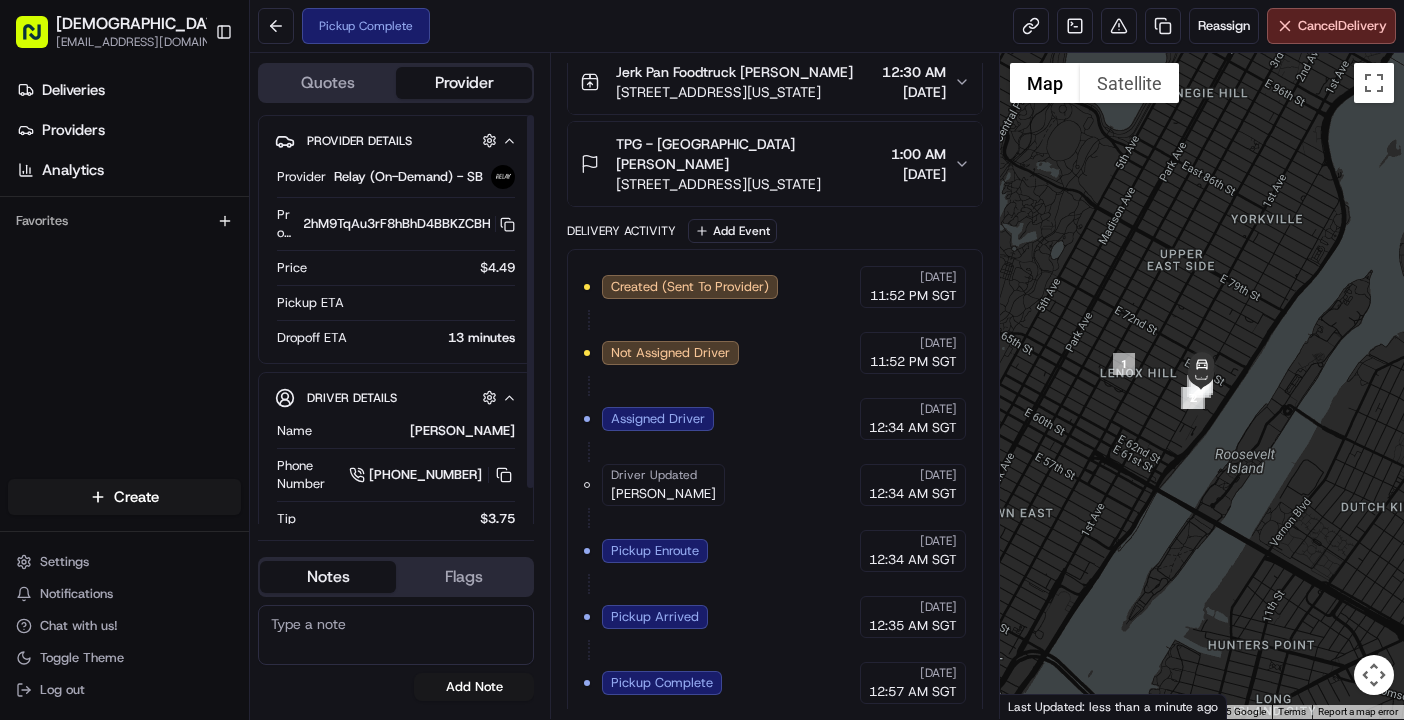 drag, startPoint x: 66, startPoint y: 397, endPoint x: 454, endPoint y: 185, distance: 442.14026 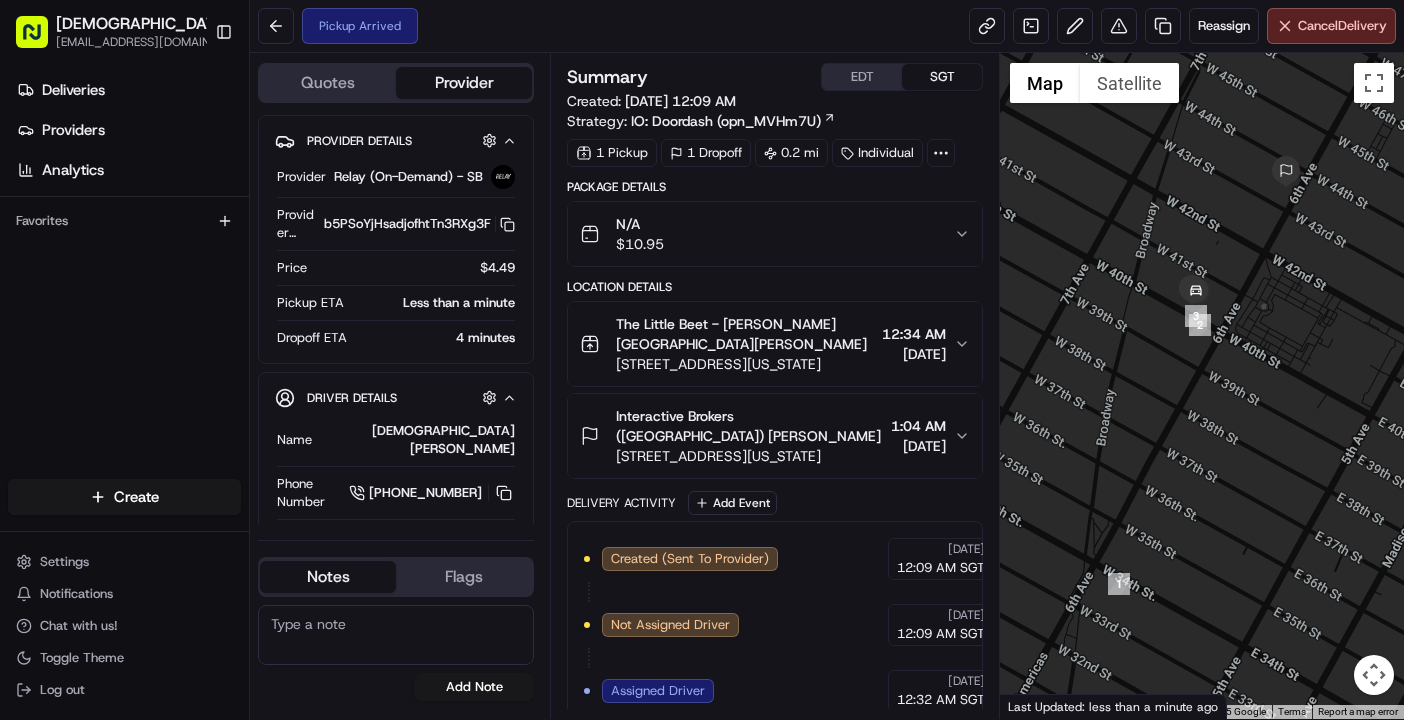 scroll, scrollTop: 0, scrollLeft: 0, axis: both 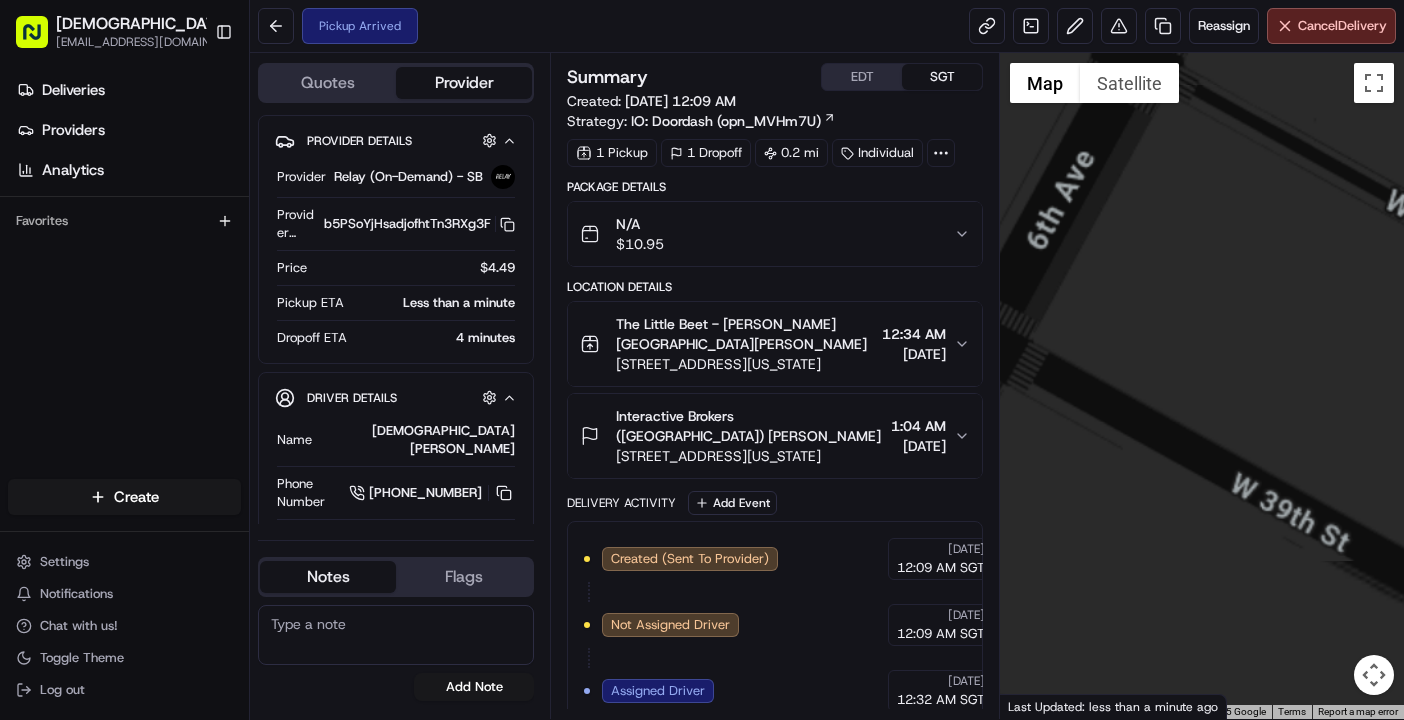 drag, startPoint x: 1232, startPoint y: 224, endPoint x: 1244, endPoint y: 722, distance: 498.14456 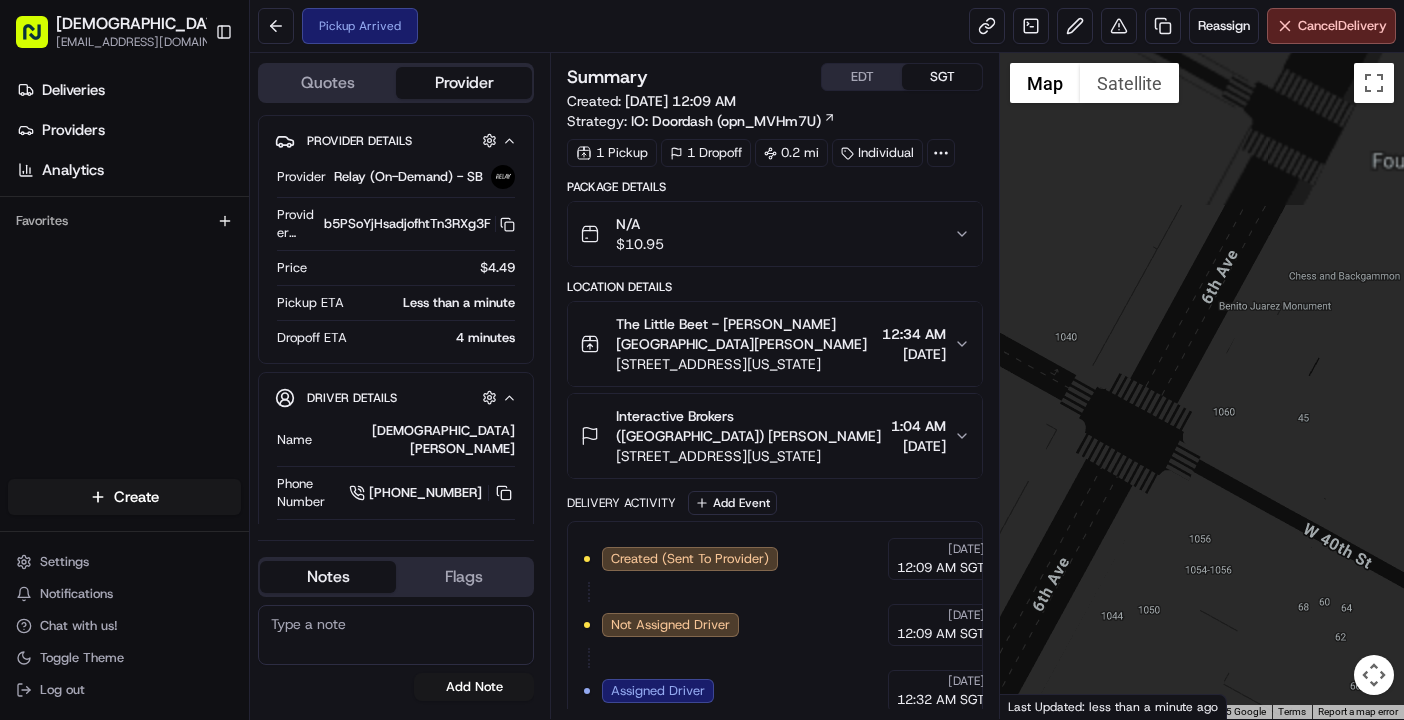 drag, startPoint x: 1212, startPoint y: 228, endPoint x: 1216, endPoint y: 653, distance: 425.01883 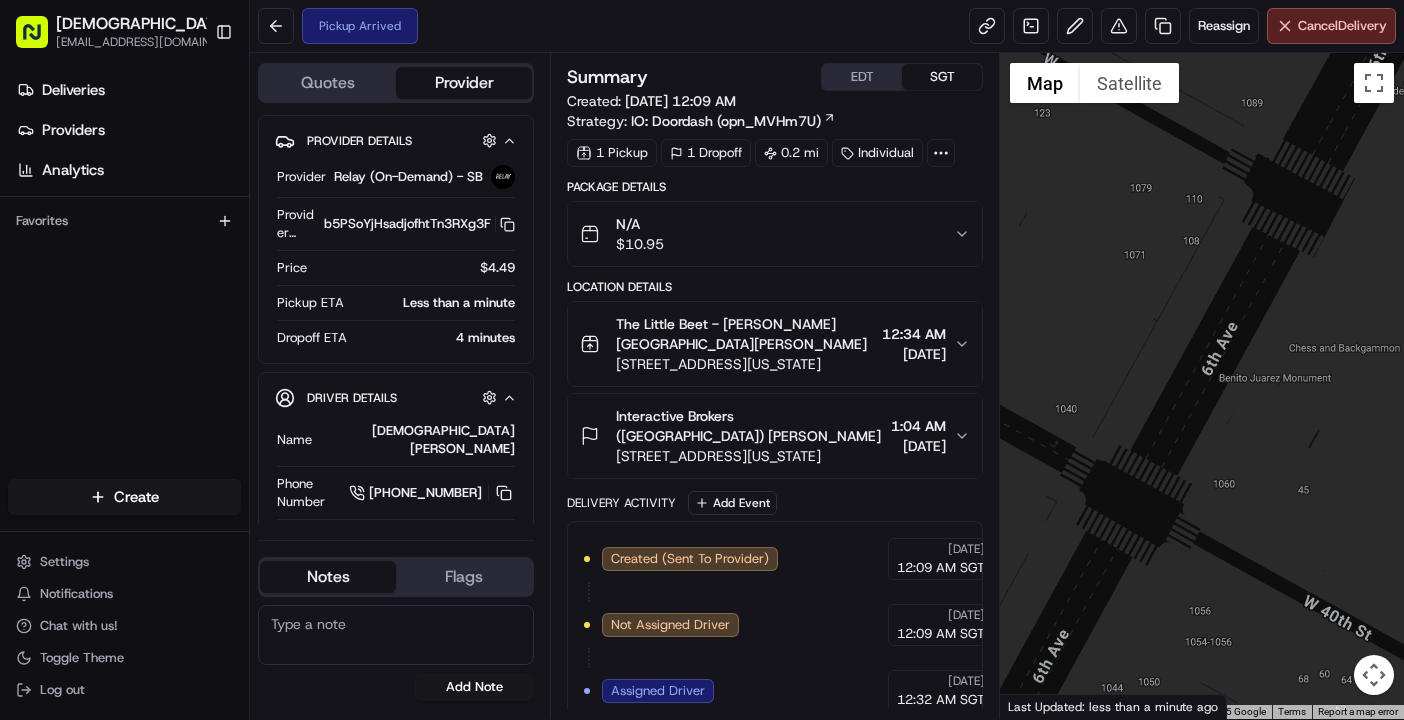 click at bounding box center (1374, 675) 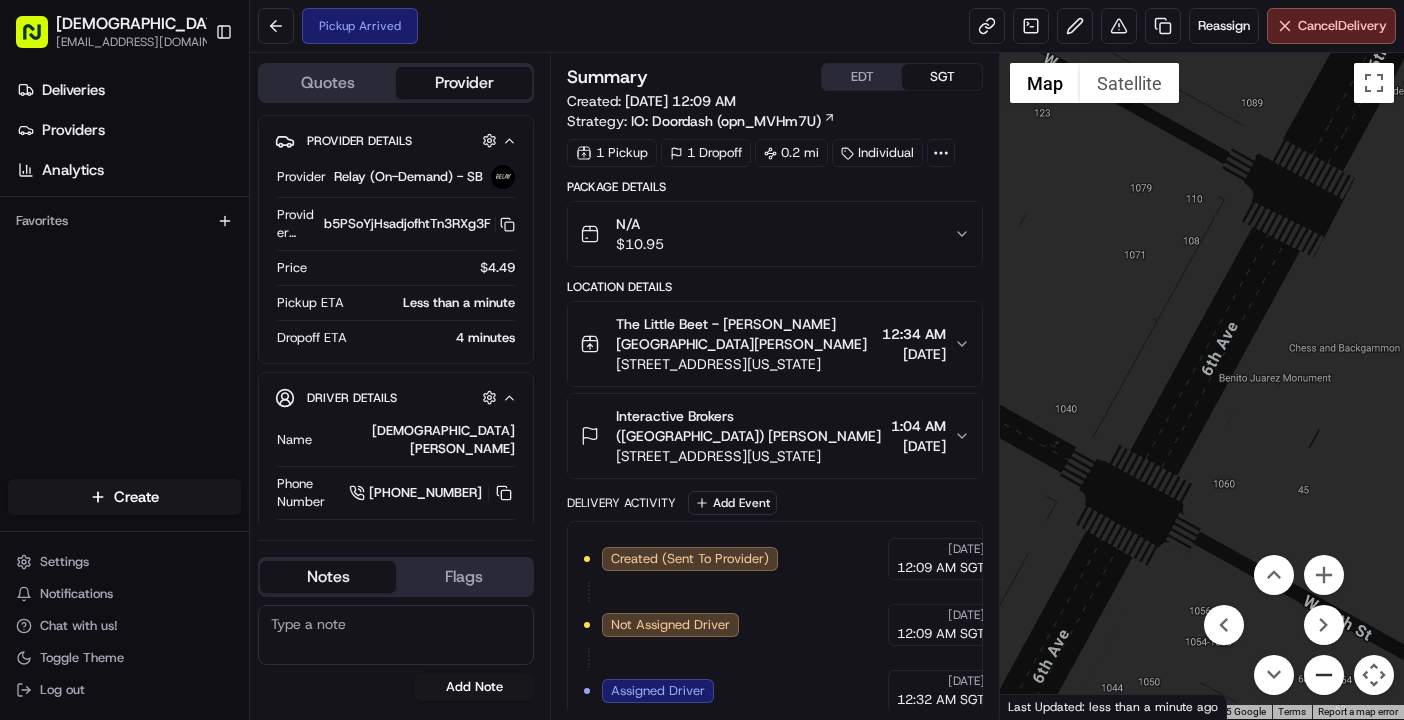 click at bounding box center [1324, 675] 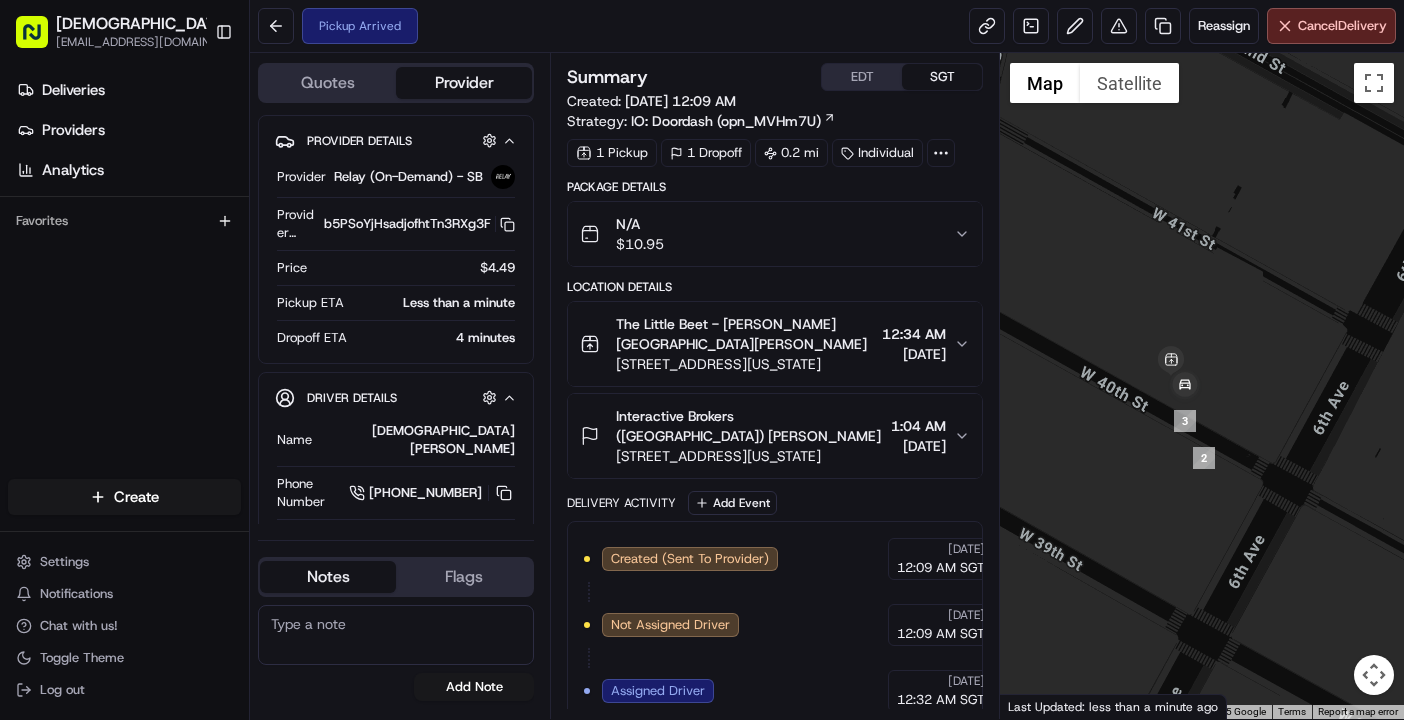 drag, startPoint x: 1070, startPoint y: 390, endPoint x: 1208, endPoint y: 461, distance: 155.19342 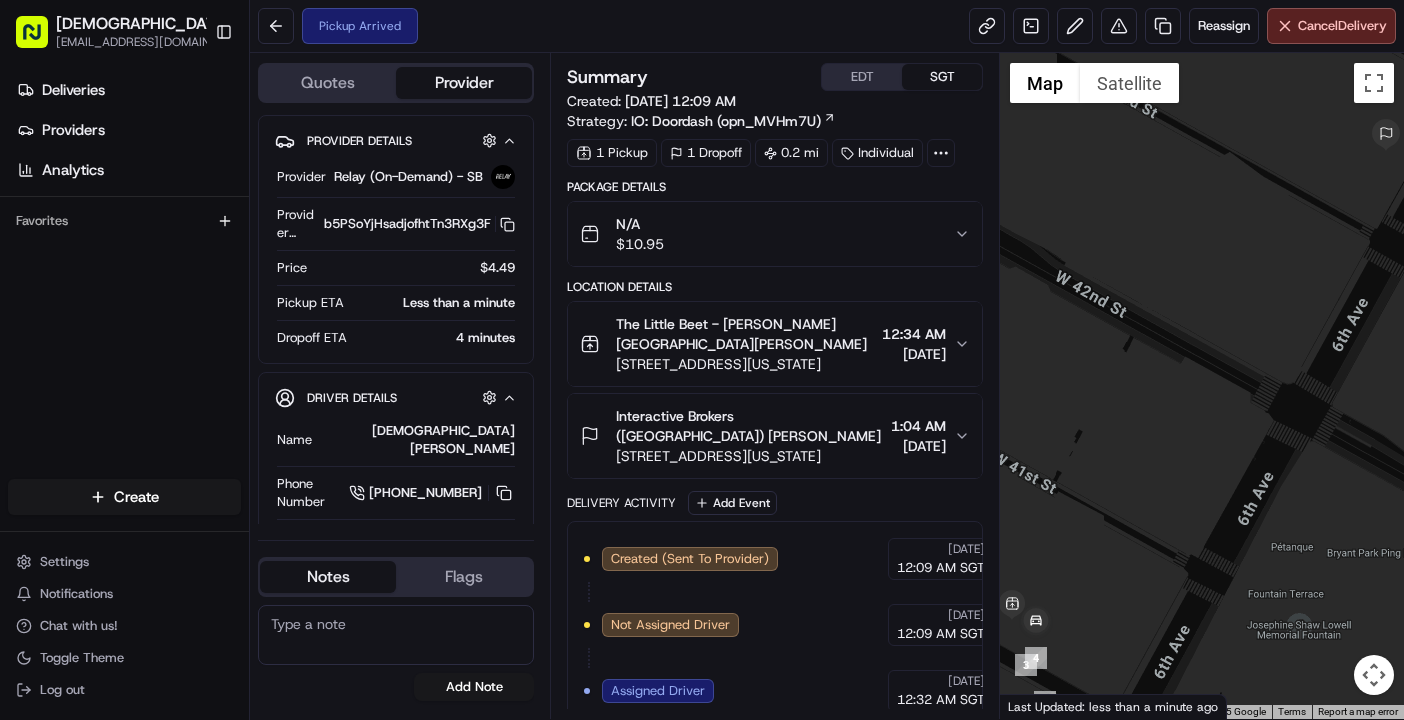 drag, startPoint x: 1276, startPoint y: 280, endPoint x: 1110, endPoint y: 557, distance: 322.9319 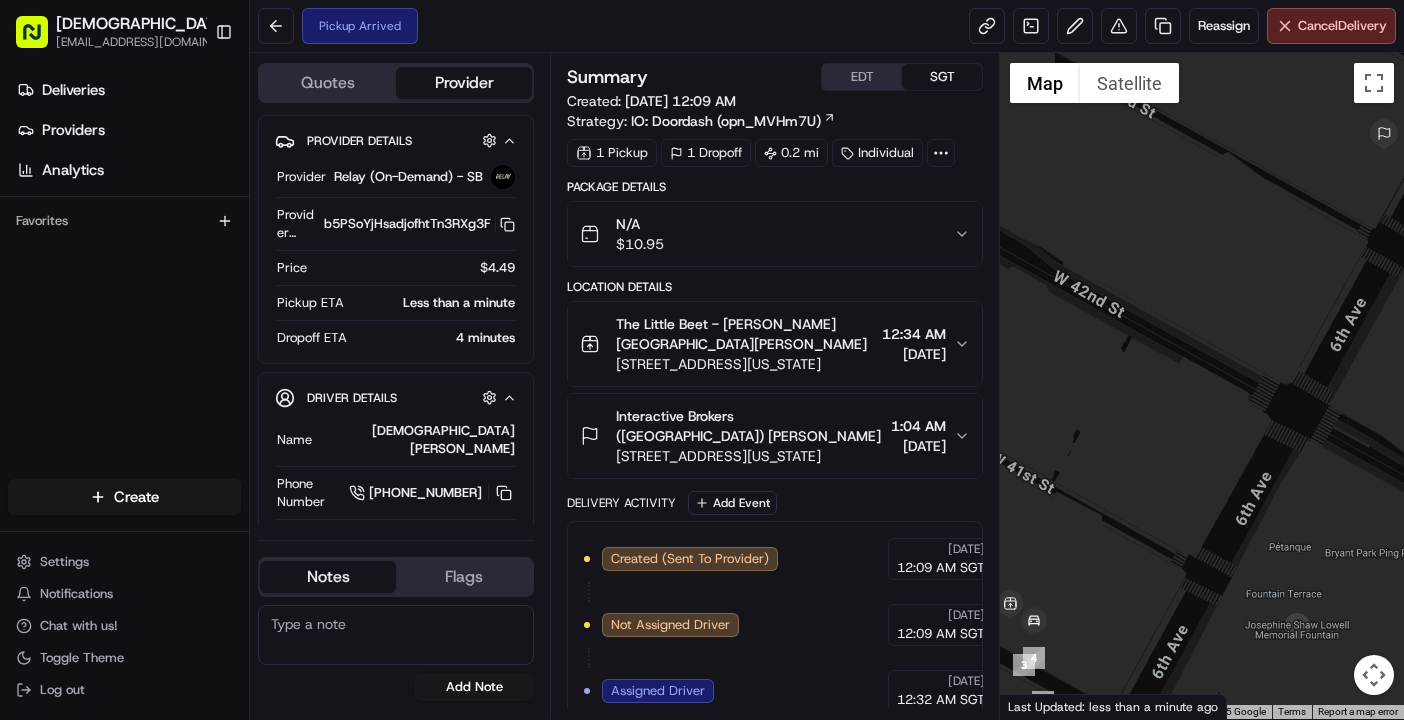 click at bounding box center [1374, 675] 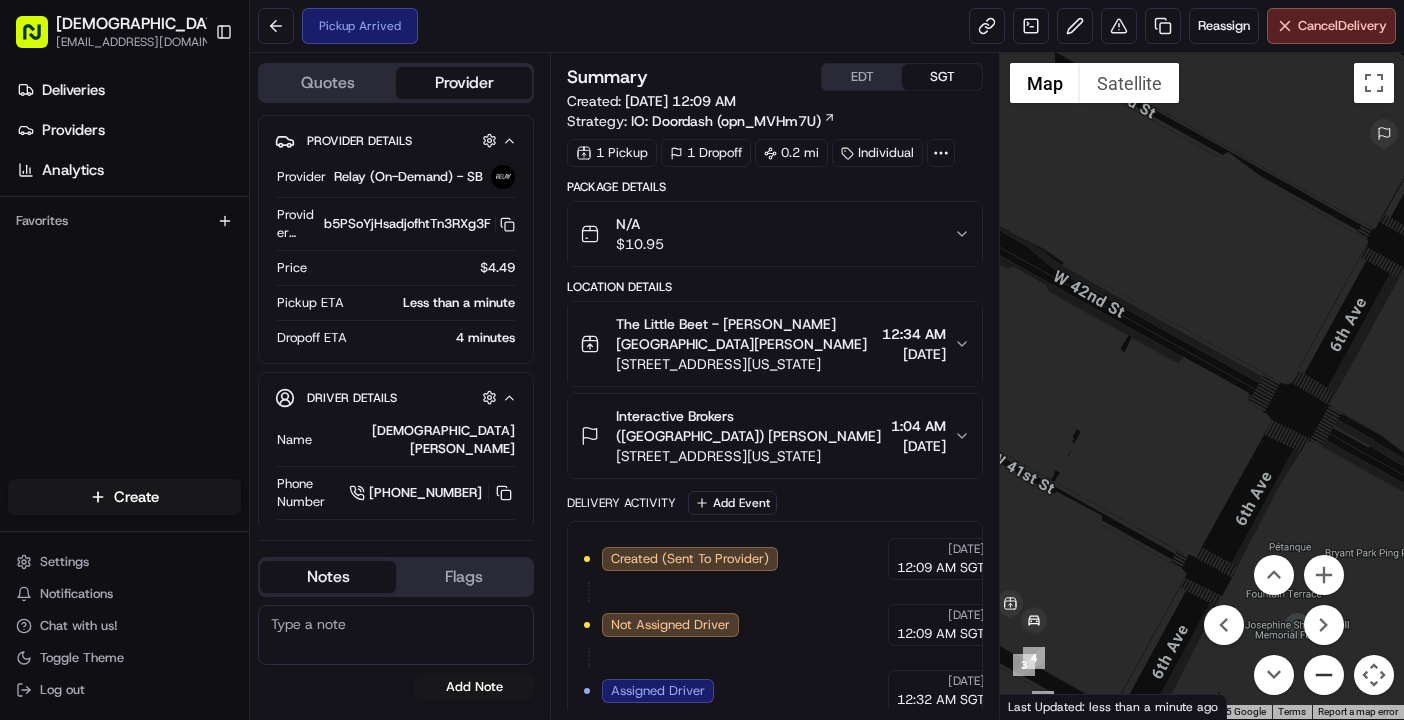 click at bounding box center (1324, 675) 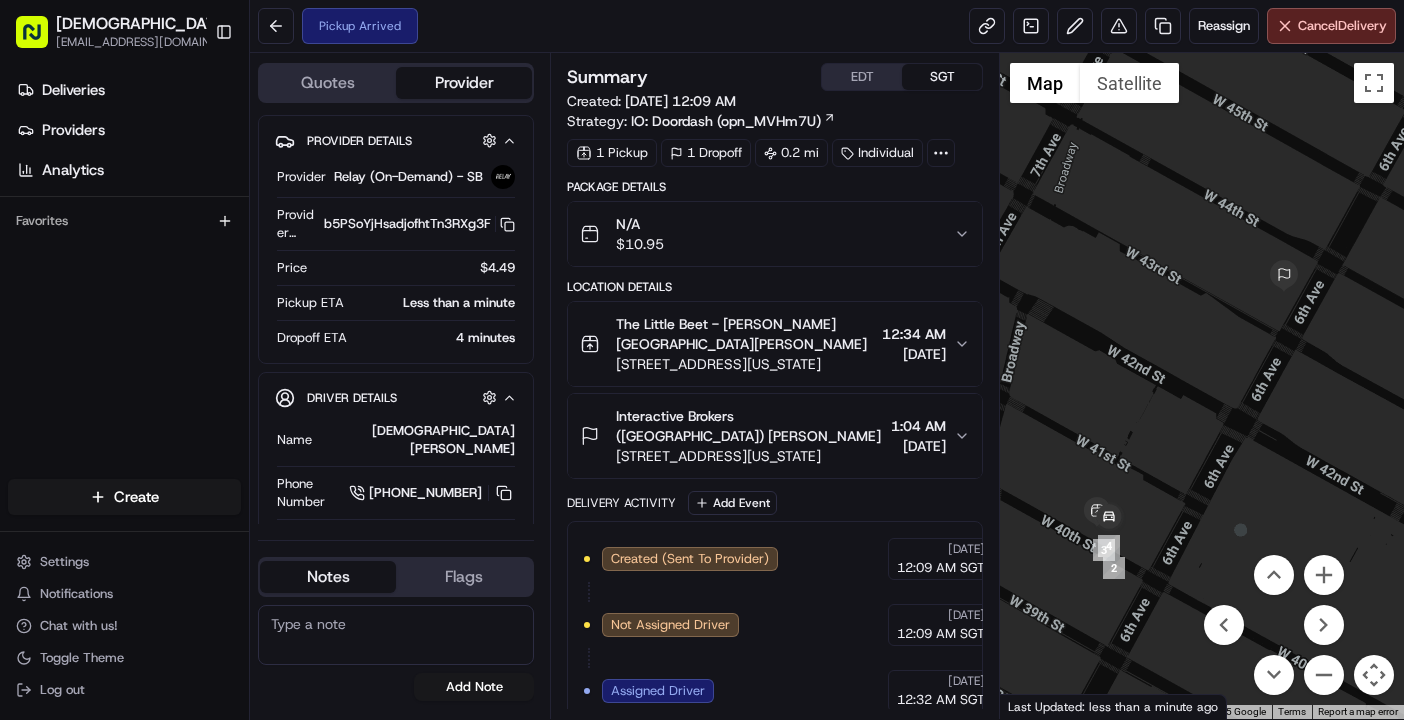 drag, startPoint x: 1292, startPoint y: 324, endPoint x: 1280, endPoint y: 349, distance: 27.730848 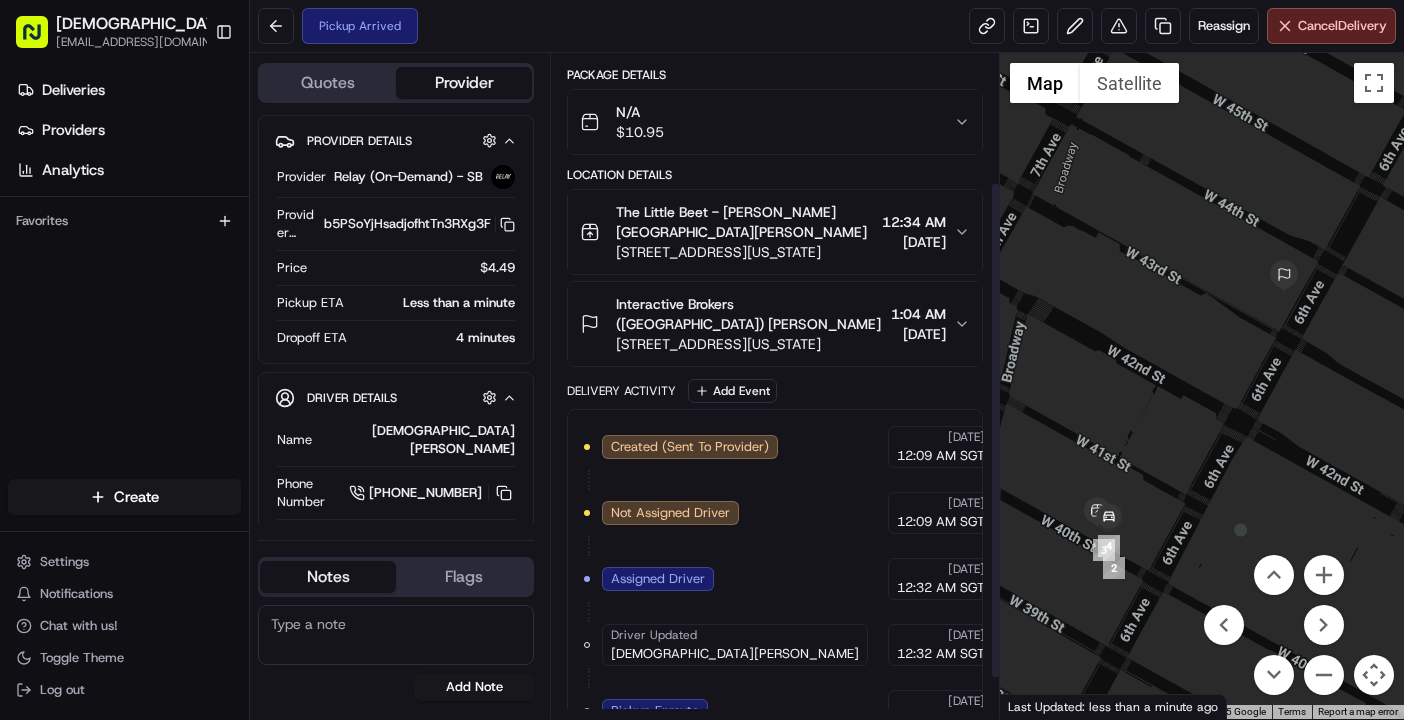 scroll, scrollTop: 225, scrollLeft: 0, axis: vertical 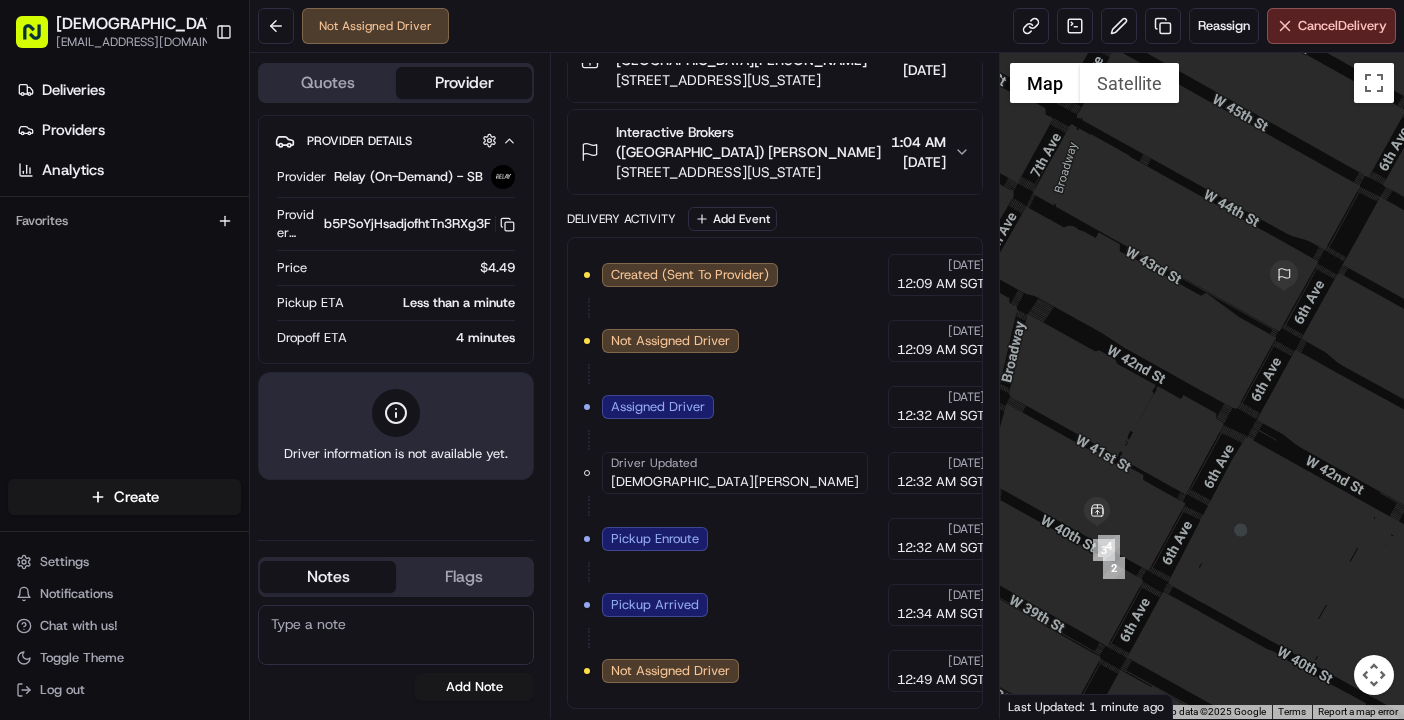 click on "Deliveries Providers Analytics Favorites" at bounding box center [124, 279] 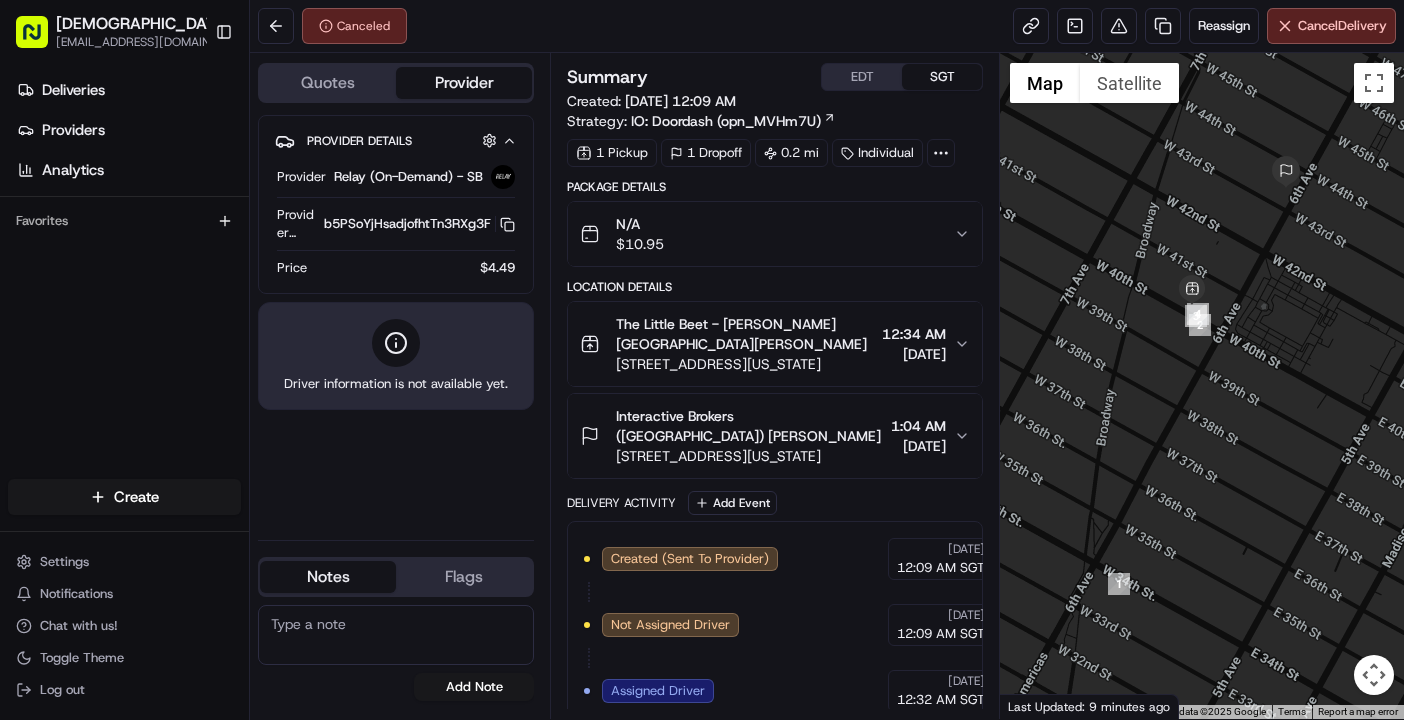 scroll, scrollTop: 0, scrollLeft: 0, axis: both 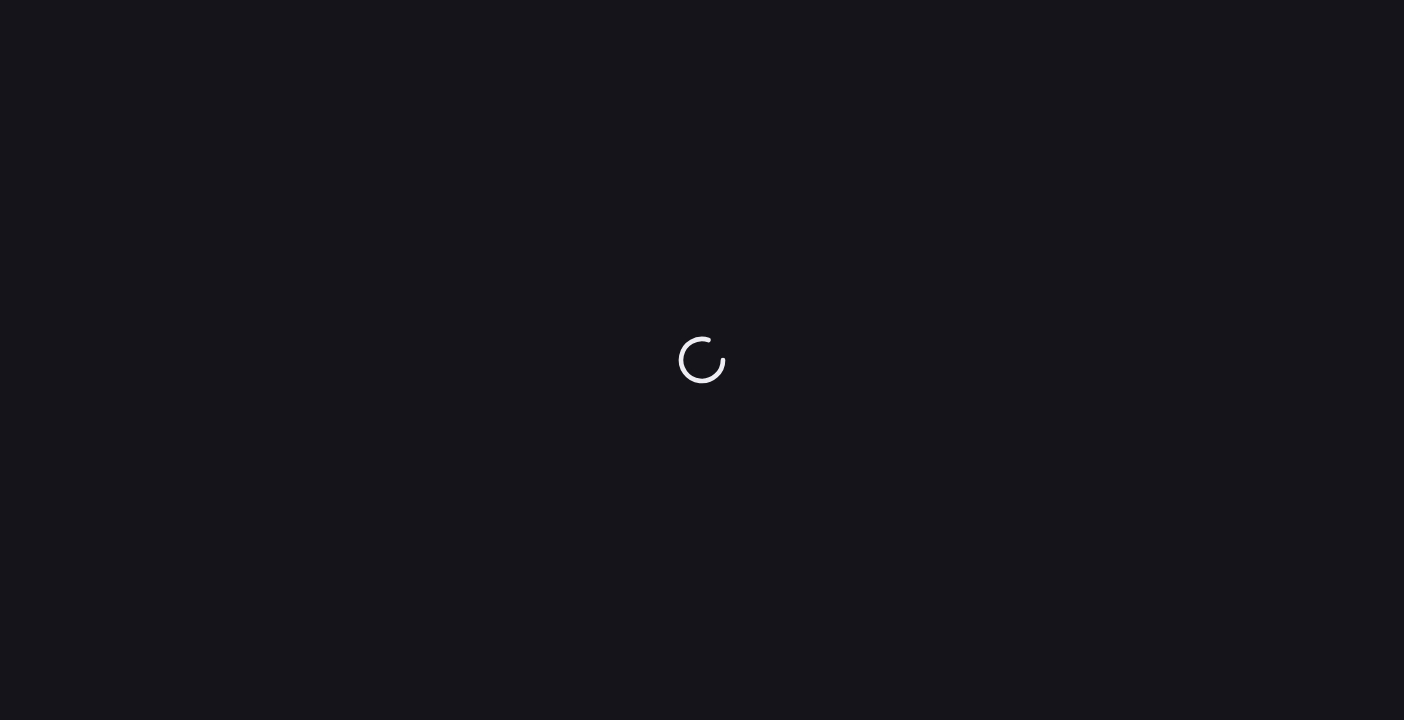 click at bounding box center (702, 360) 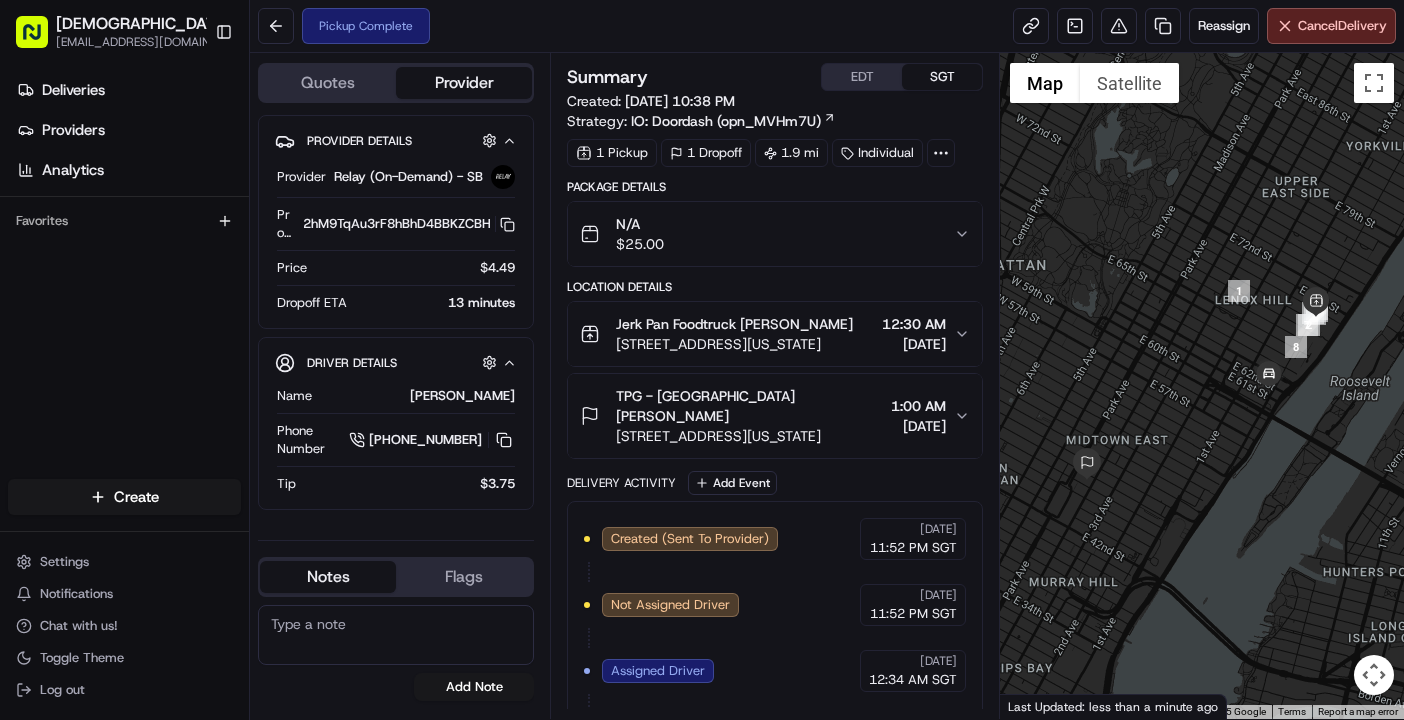 scroll, scrollTop: 0, scrollLeft: 0, axis: both 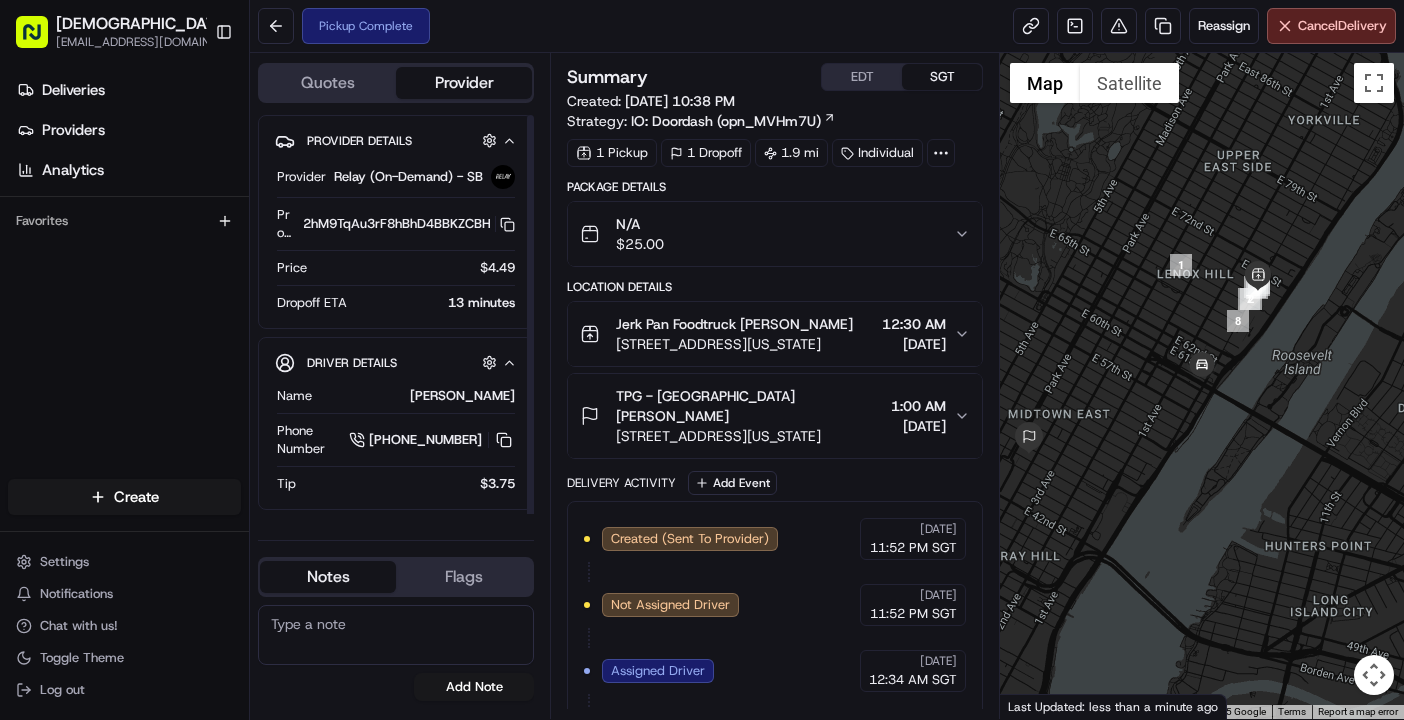 drag, startPoint x: 150, startPoint y: 305, endPoint x: 197, endPoint y: 258, distance: 66.46804 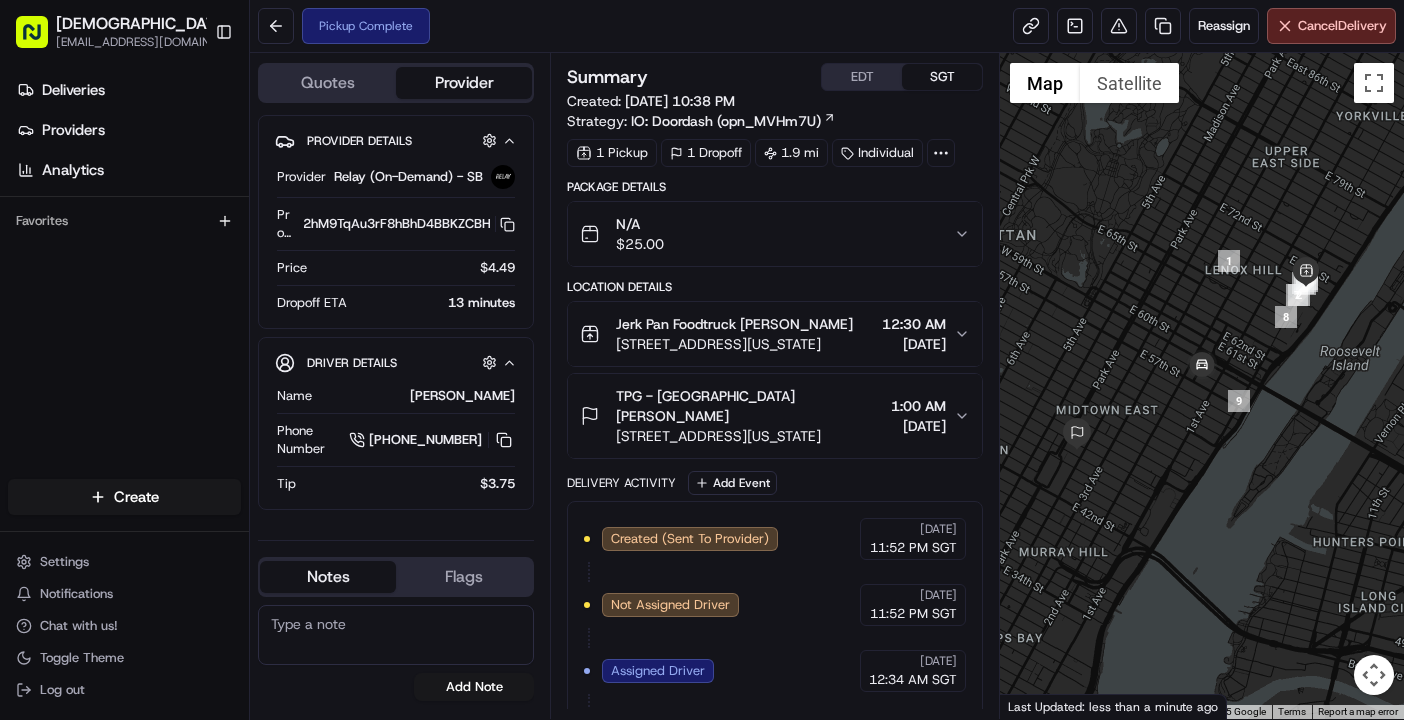 click on "Deliveries Providers Analytics Favorites" at bounding box center [124, 279] 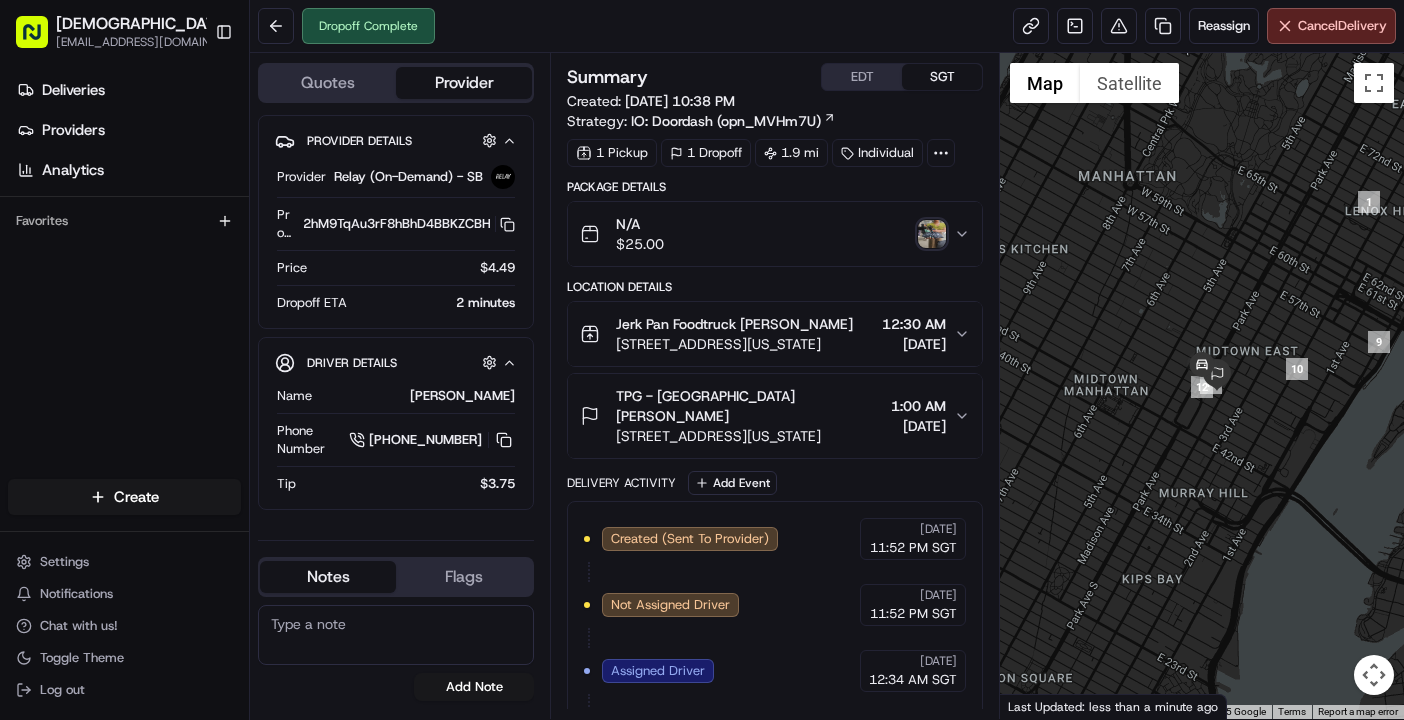 click at bounding box center (932, 234) 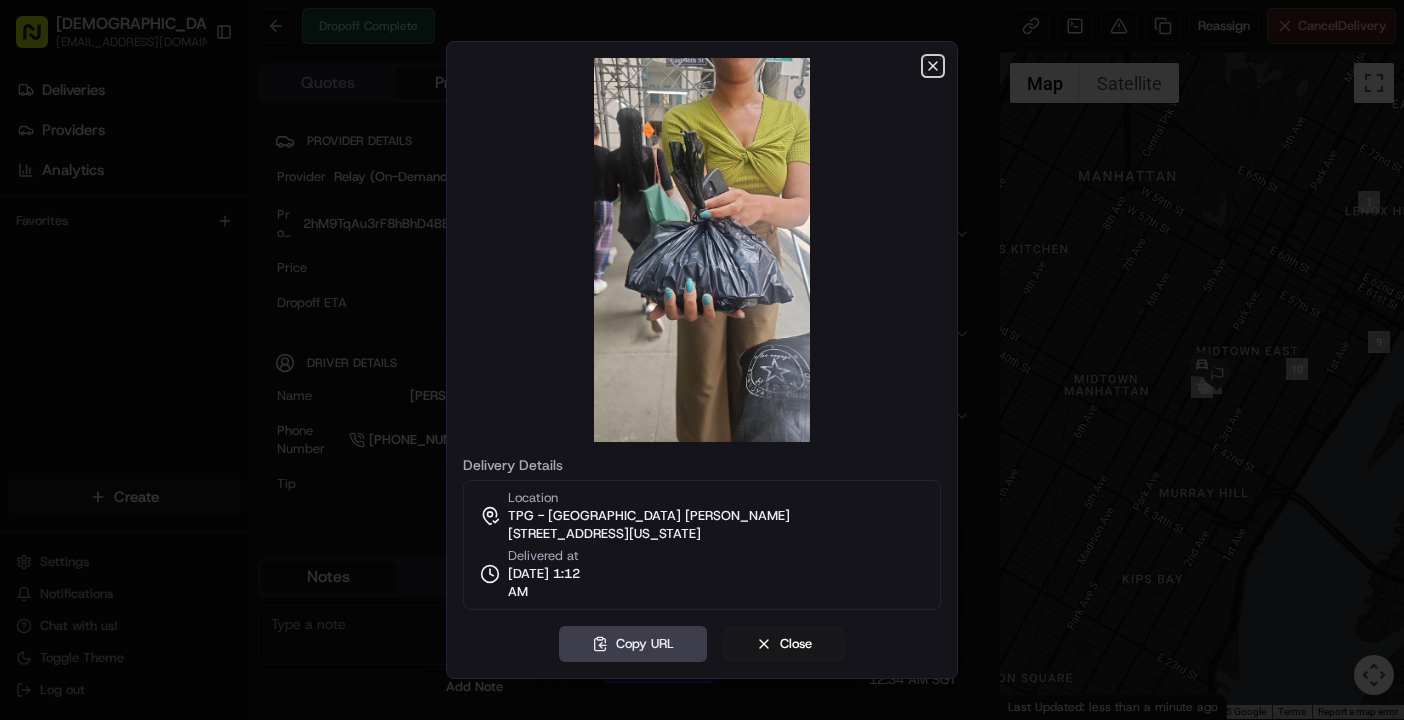 click 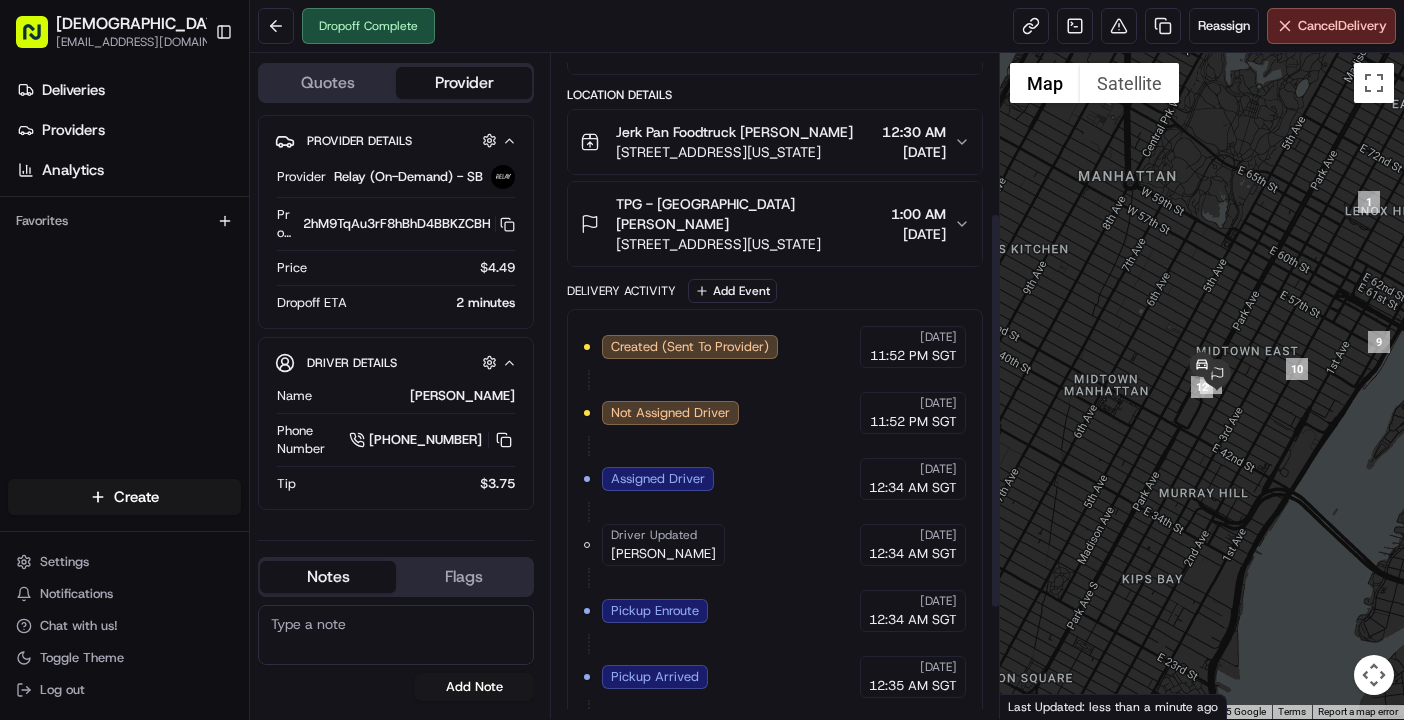 scroll, scrollTop: 266, scrollLeft: 0, axis: vertical 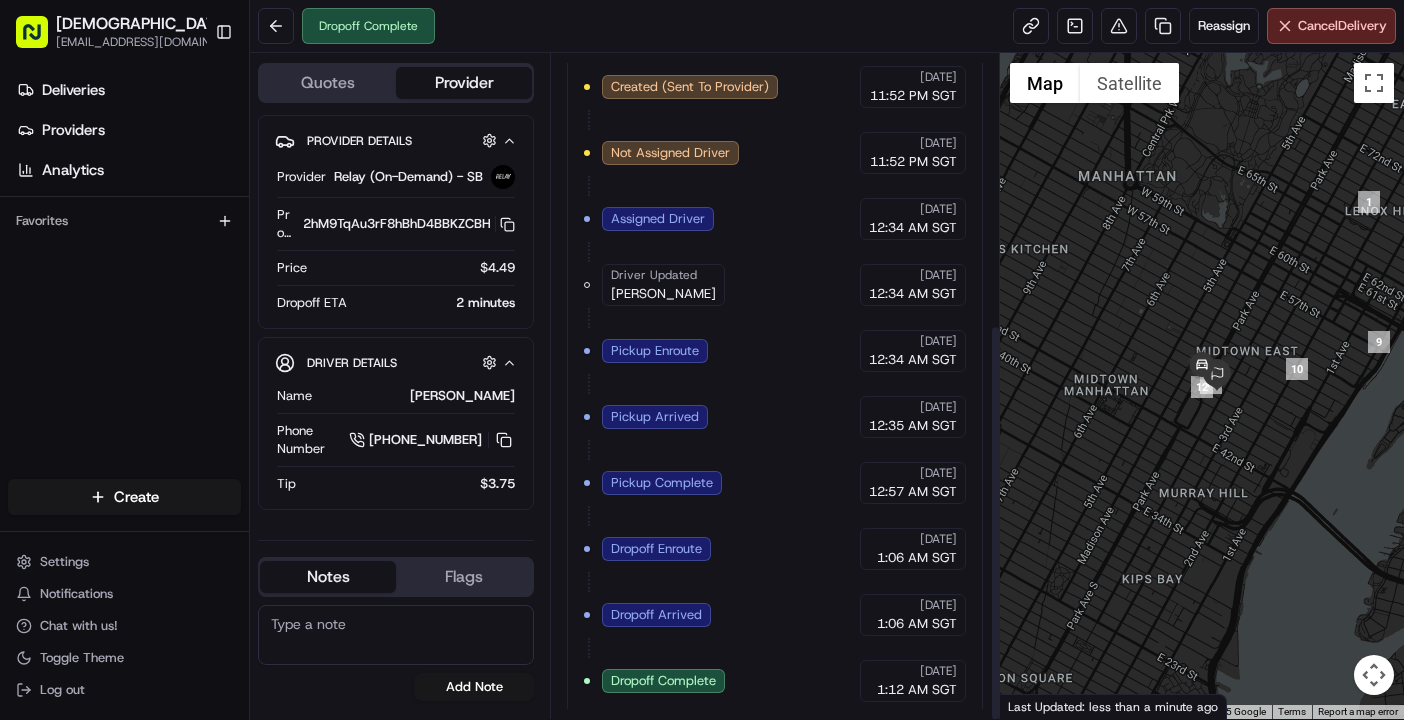 drag, startPoint x: 994, startPoint y: 440, endPoint x: 990, endPoint y: 597, distance: 157.05095 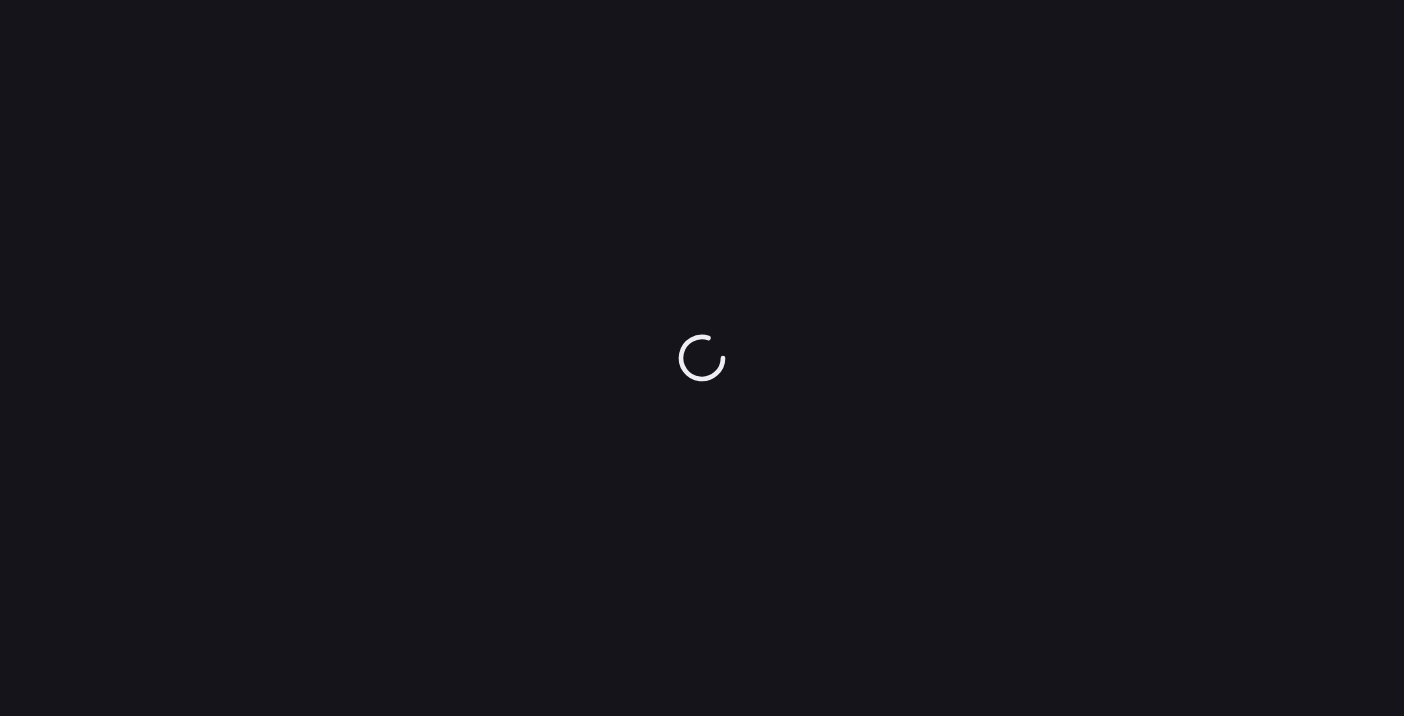 scroll, scrollTop: 0, scrollLeft: 0, axis: both 